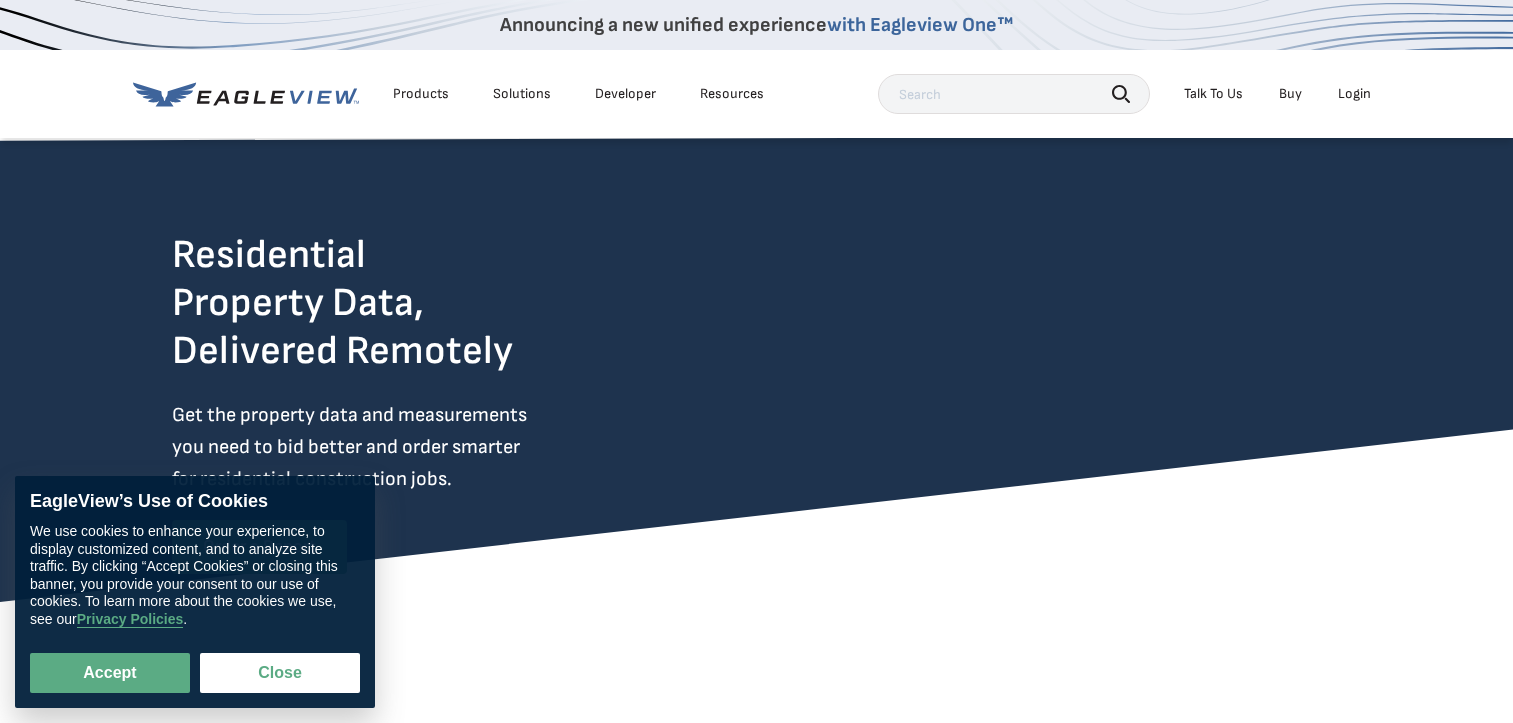 scroll, scrollTop: 0, scrollLeft: 0, axis: both 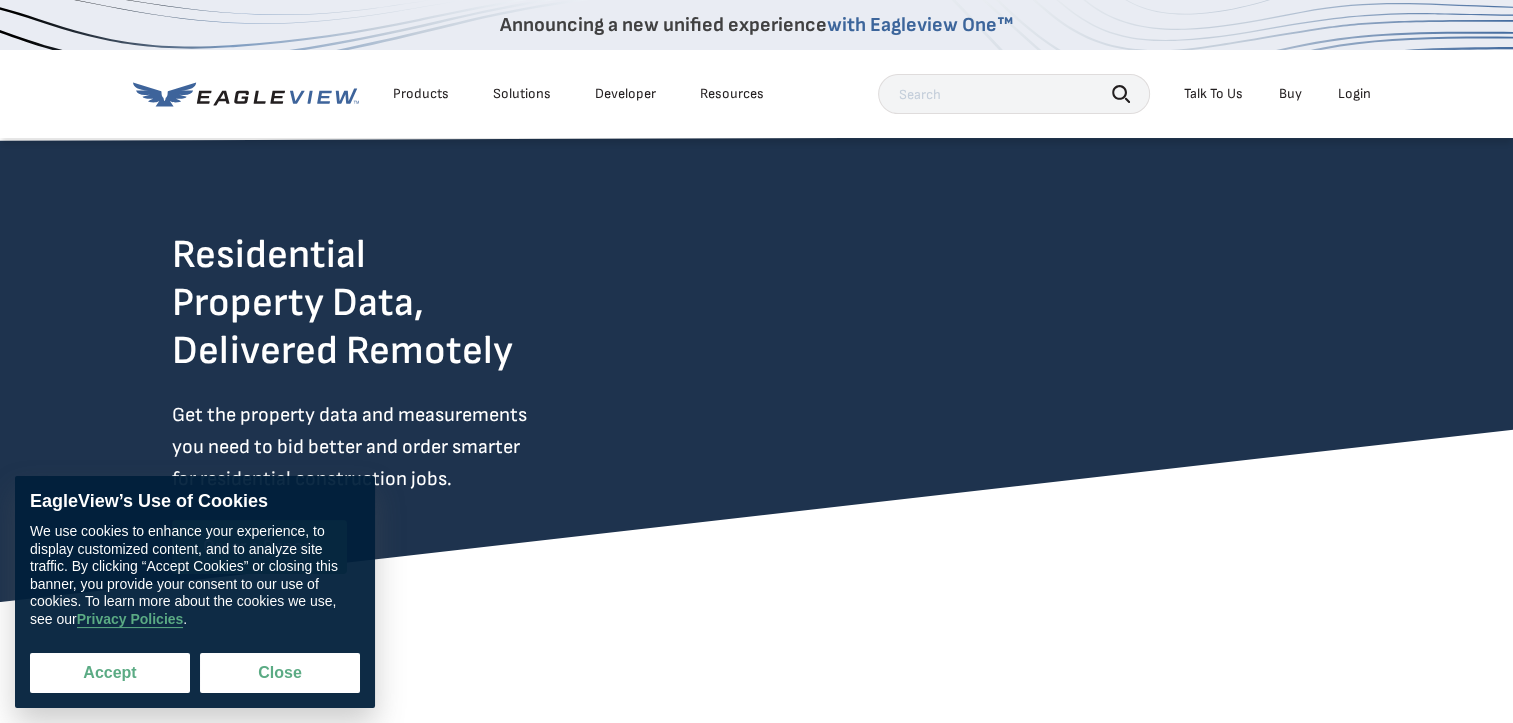 click on "Accept" at bounding box center [110, 673] 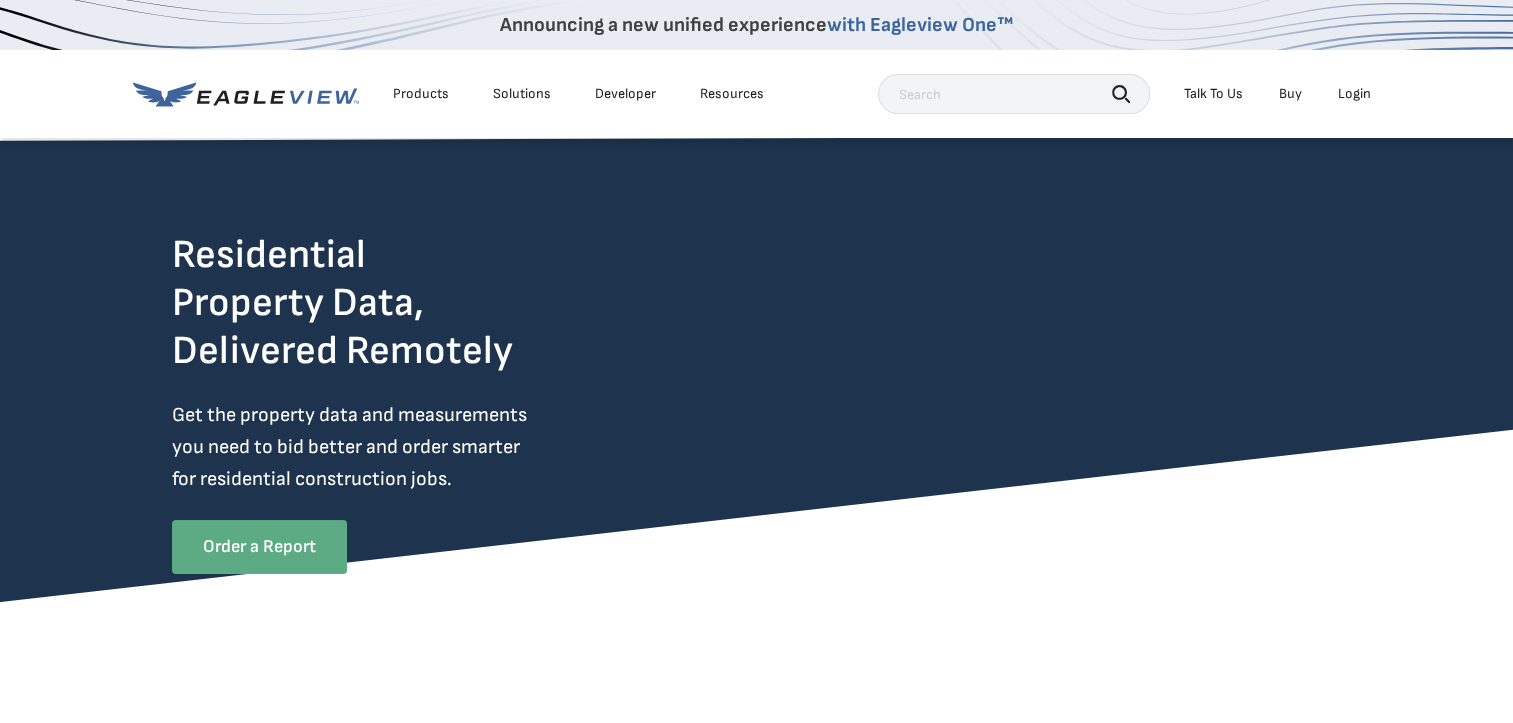 checkbox on "true" 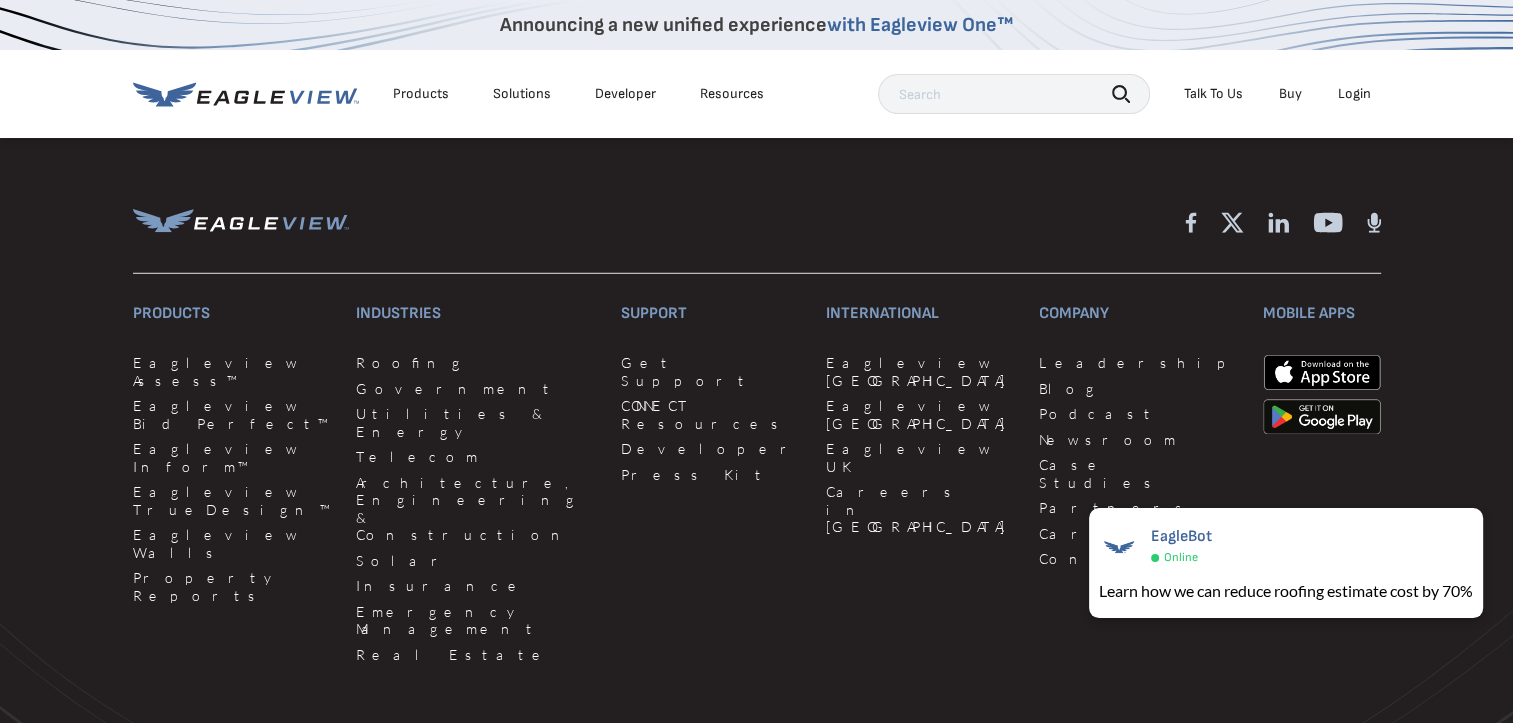 scroll, scrollTop: 5658, scrollLeft: 0, axis: vertical 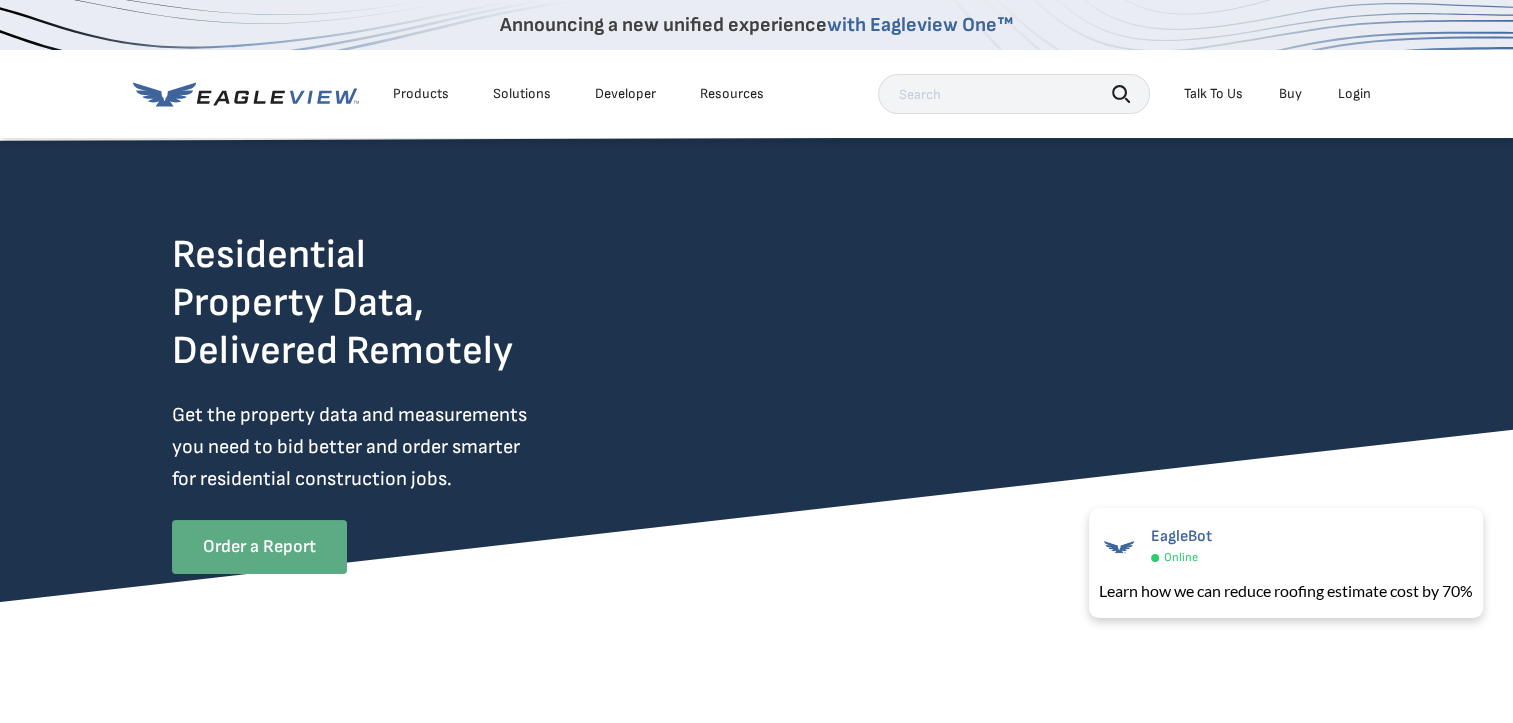 click on "Login" at bounding box center [1354, 94] 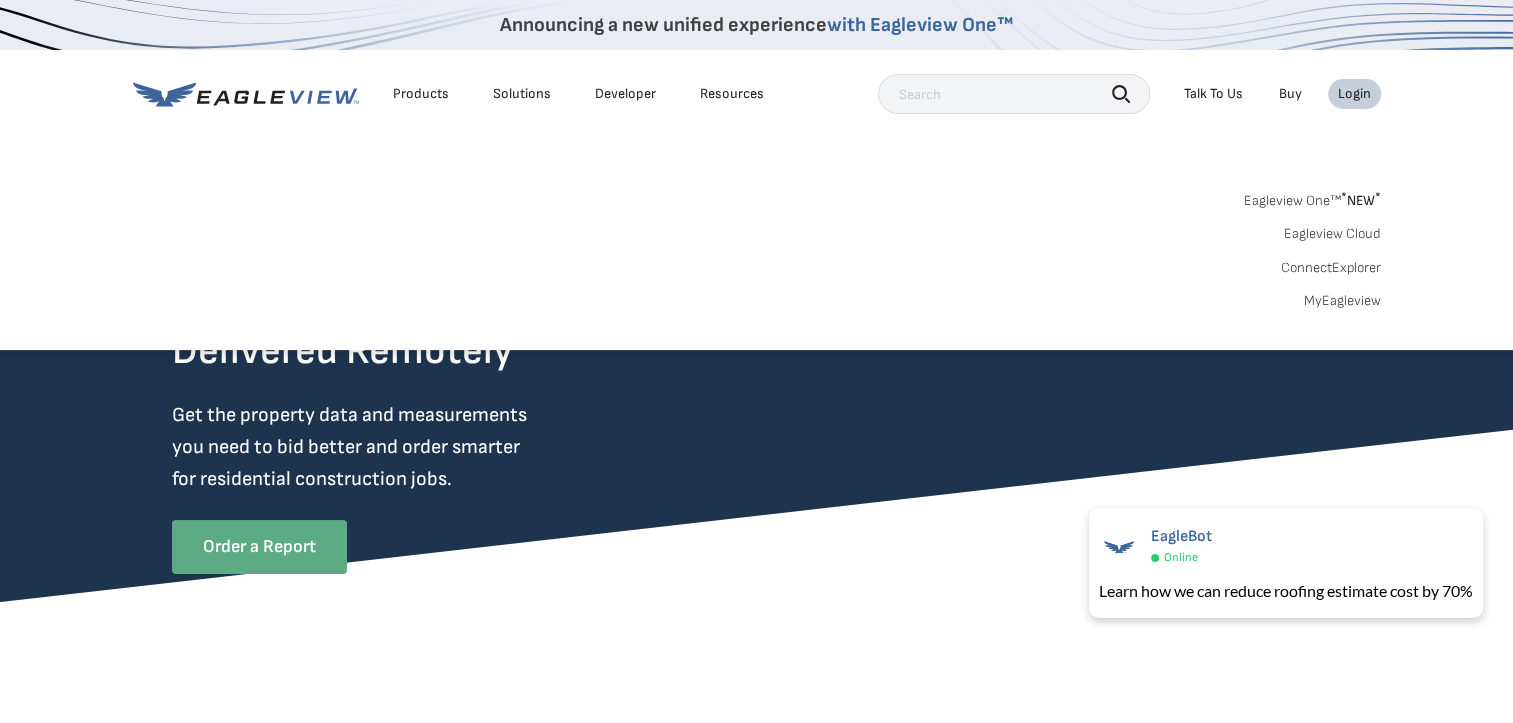 click on "Login" at bounding box center (1354, 94) 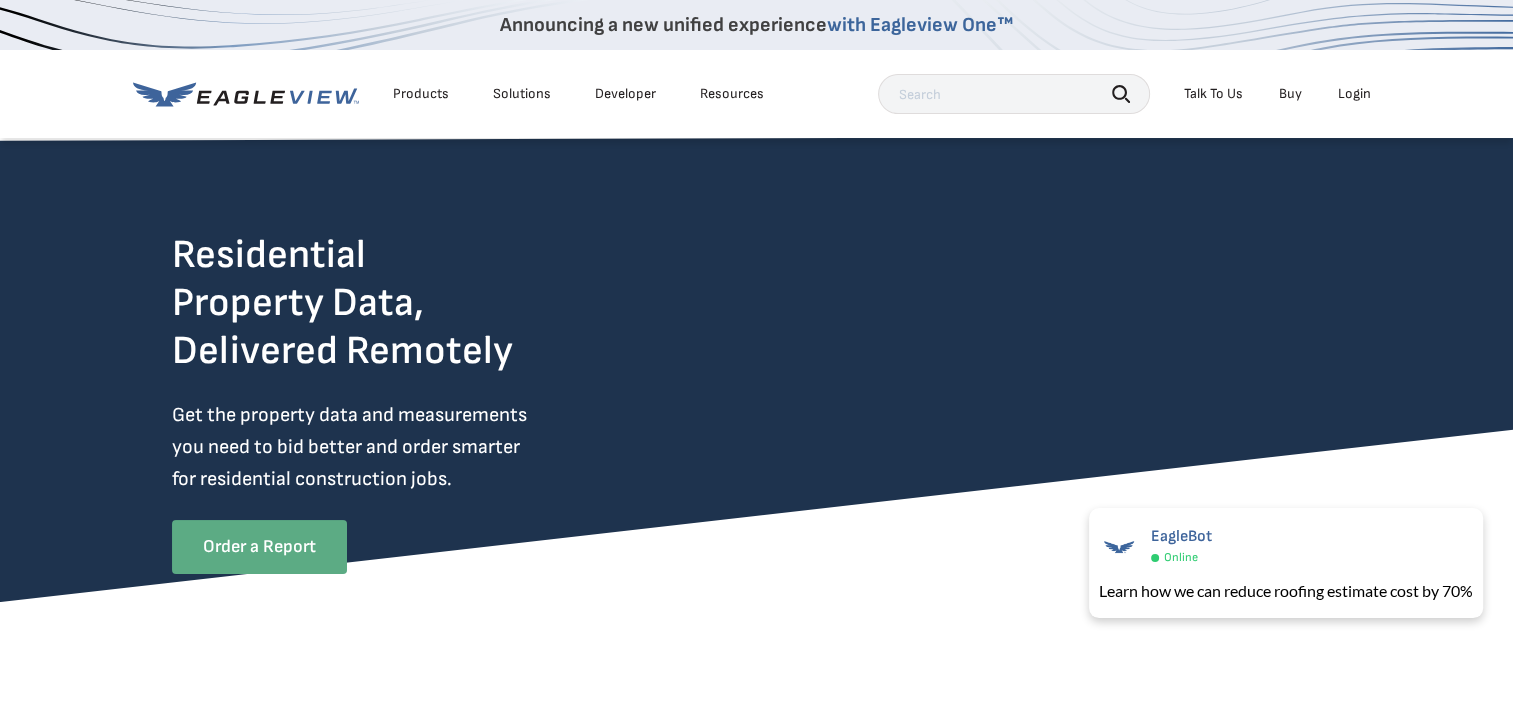 click on "Login" at bounding box center [1354, 94] 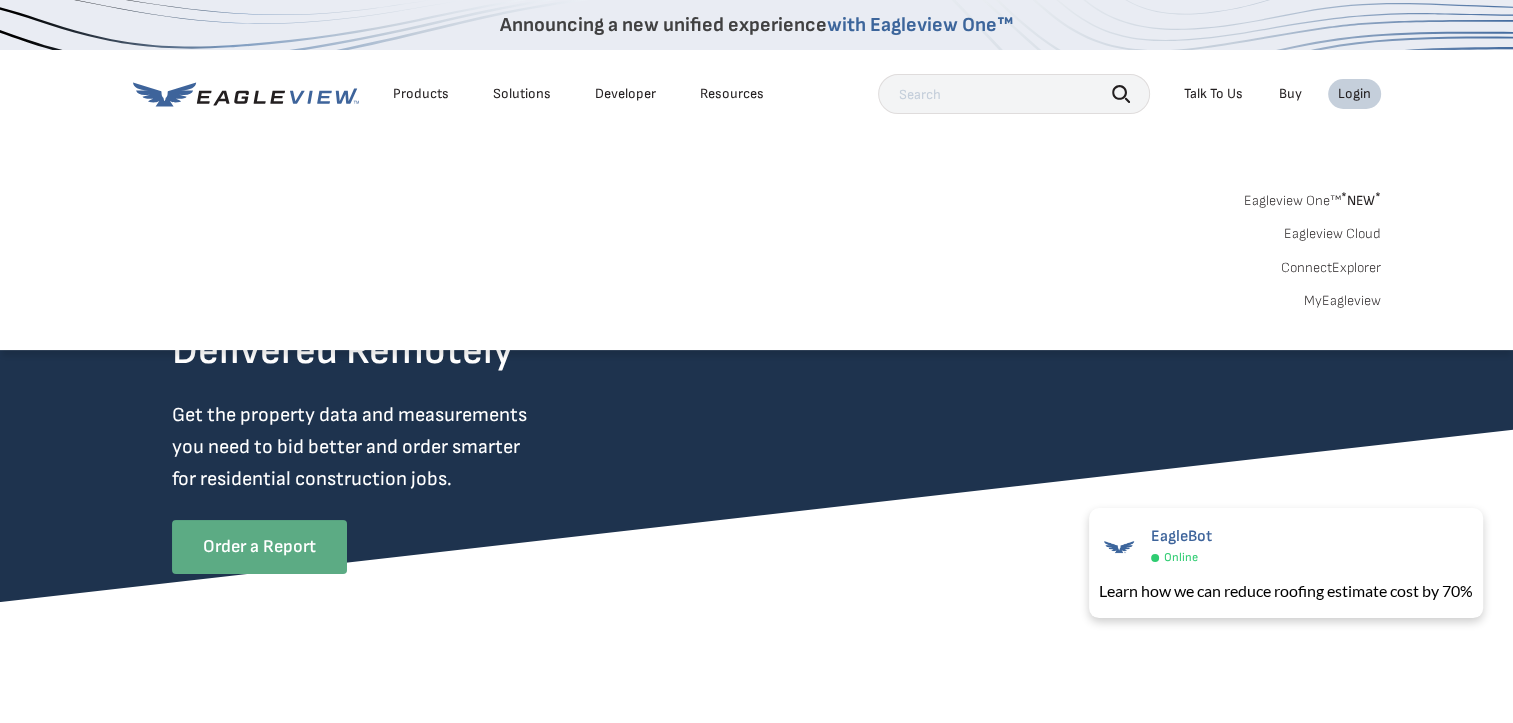 click on "Eagleview One™  * NEW *" at bounding box center [1312, 197] 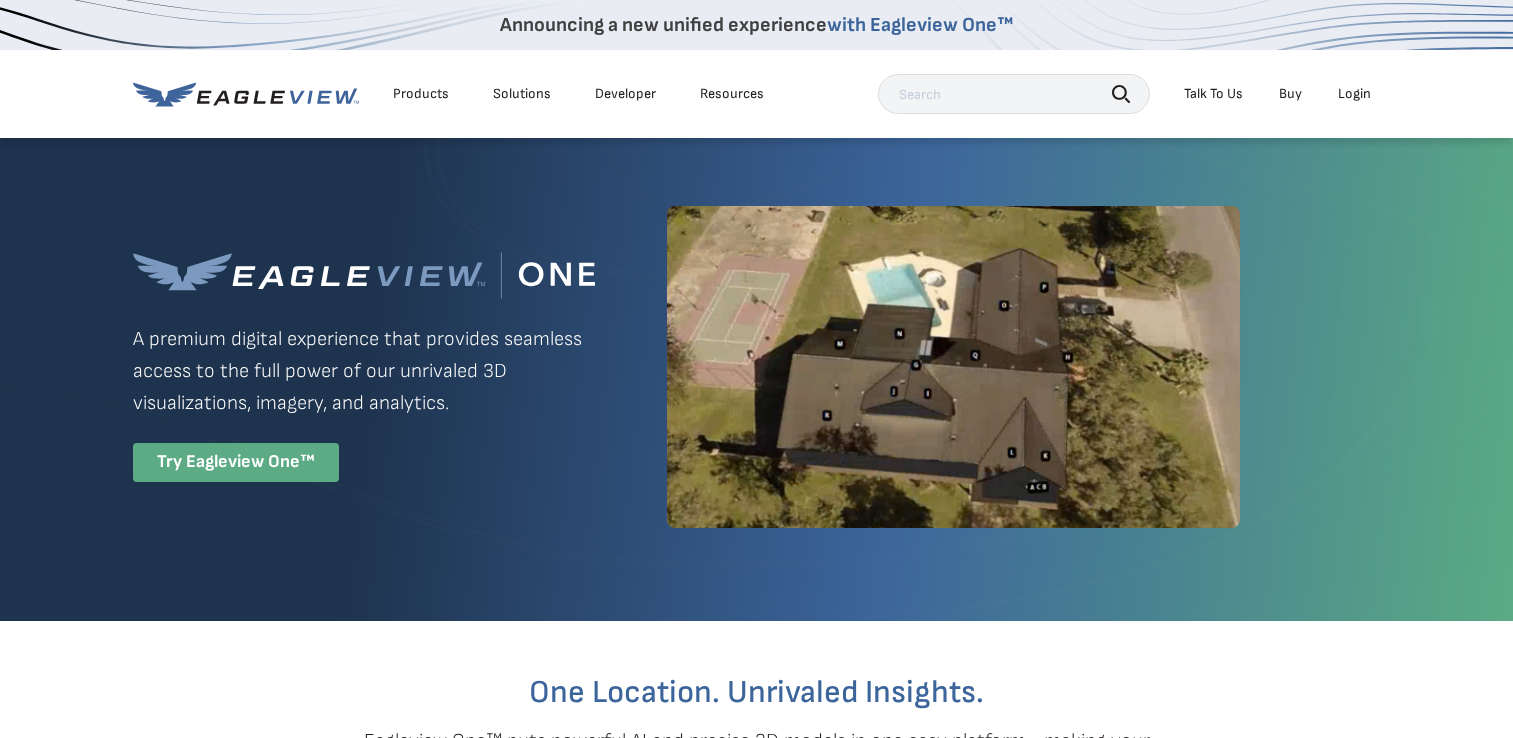 scroll, scrollTop: 0, scrollLeft: 0, axis: both 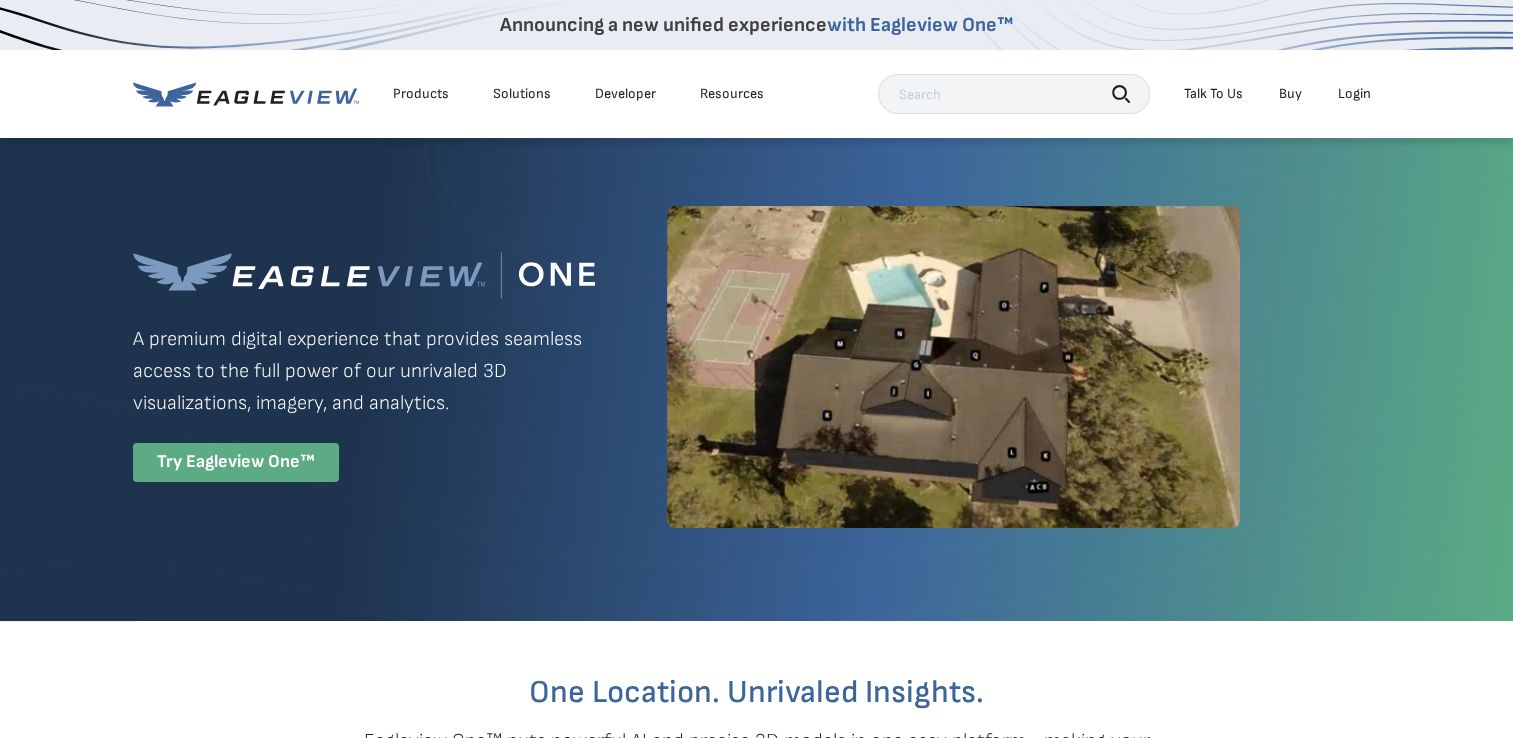 click on "Login" at bounding box center [1354, 94] 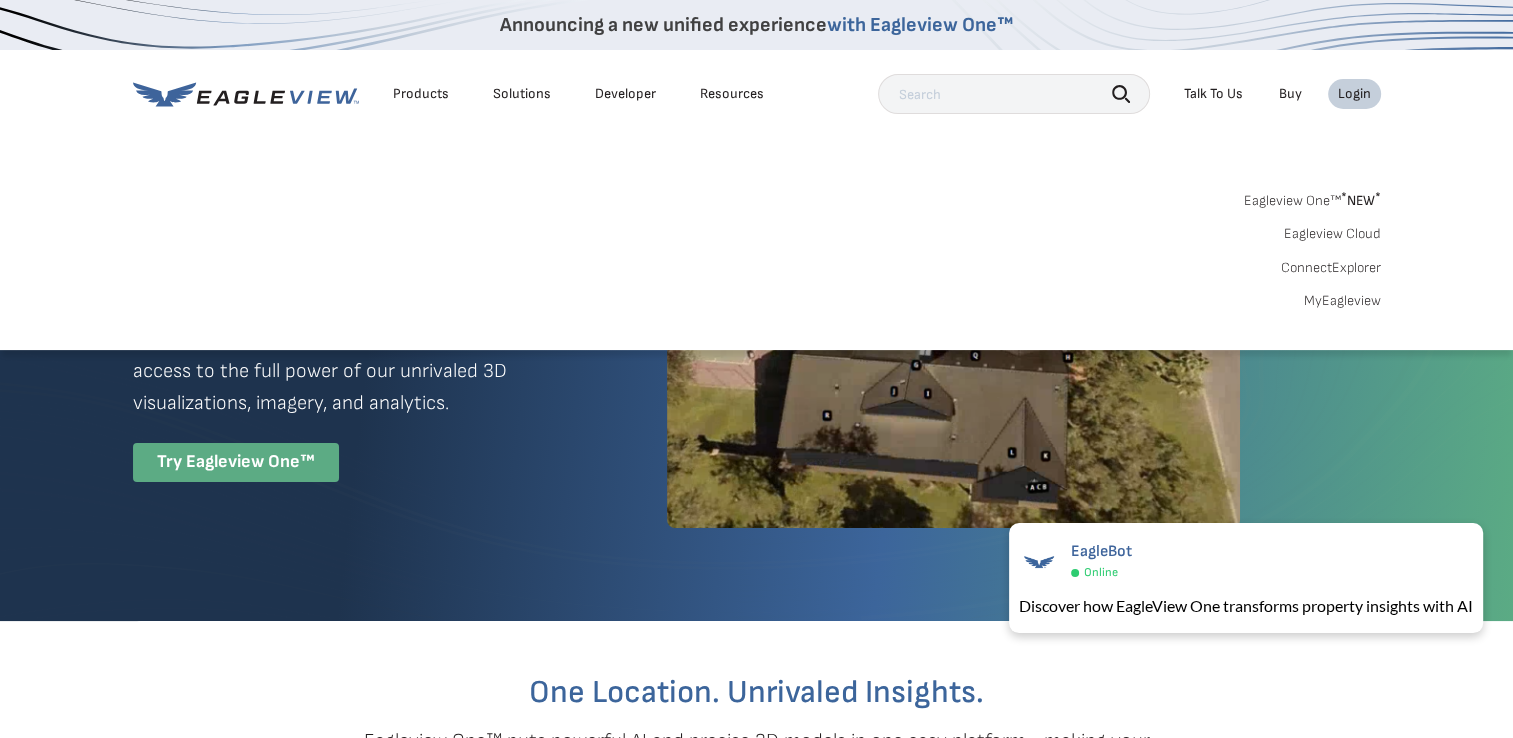 click on "MyEagleview" at bounding box center (1342, 301) 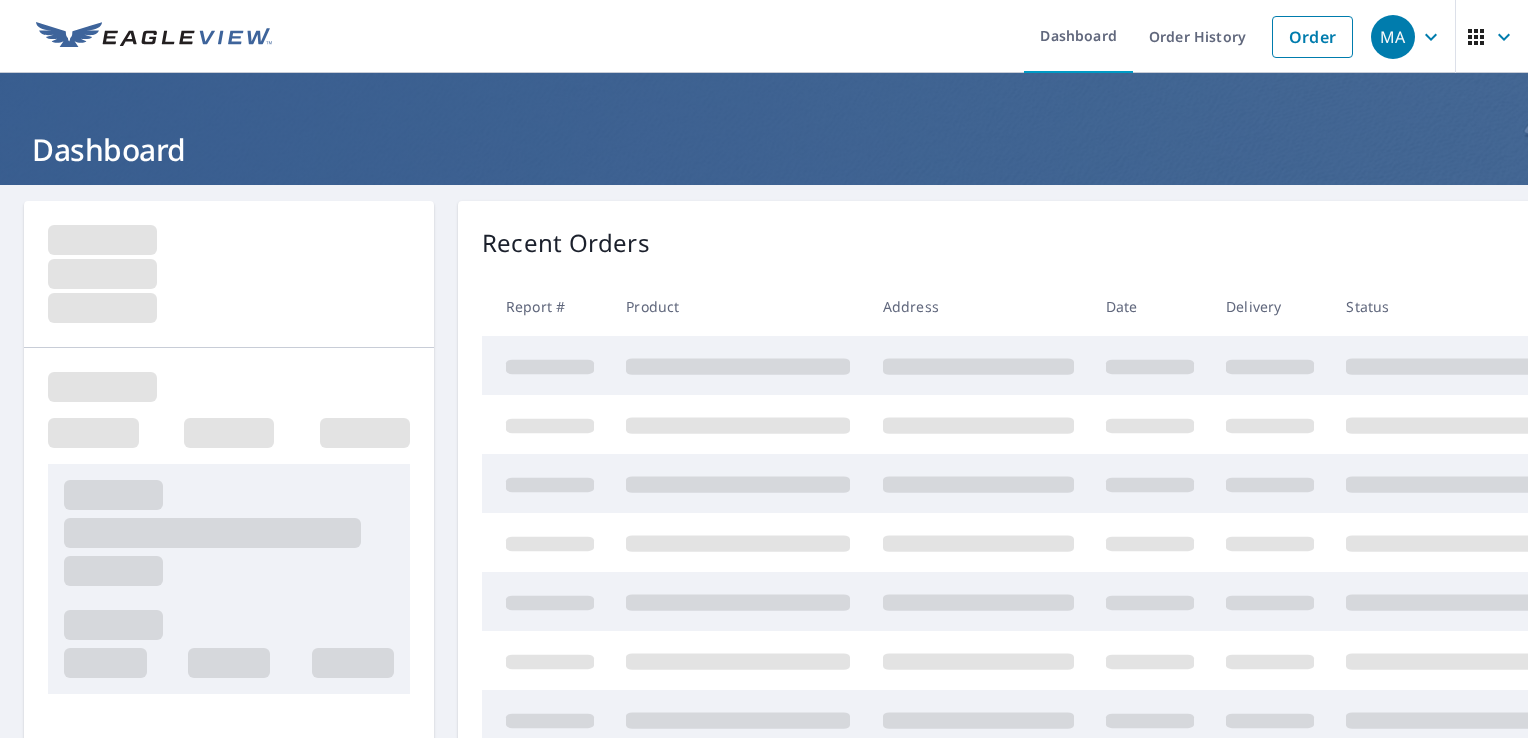 scroll, scrollTop: 0, scrollLeft: 0, axis: both 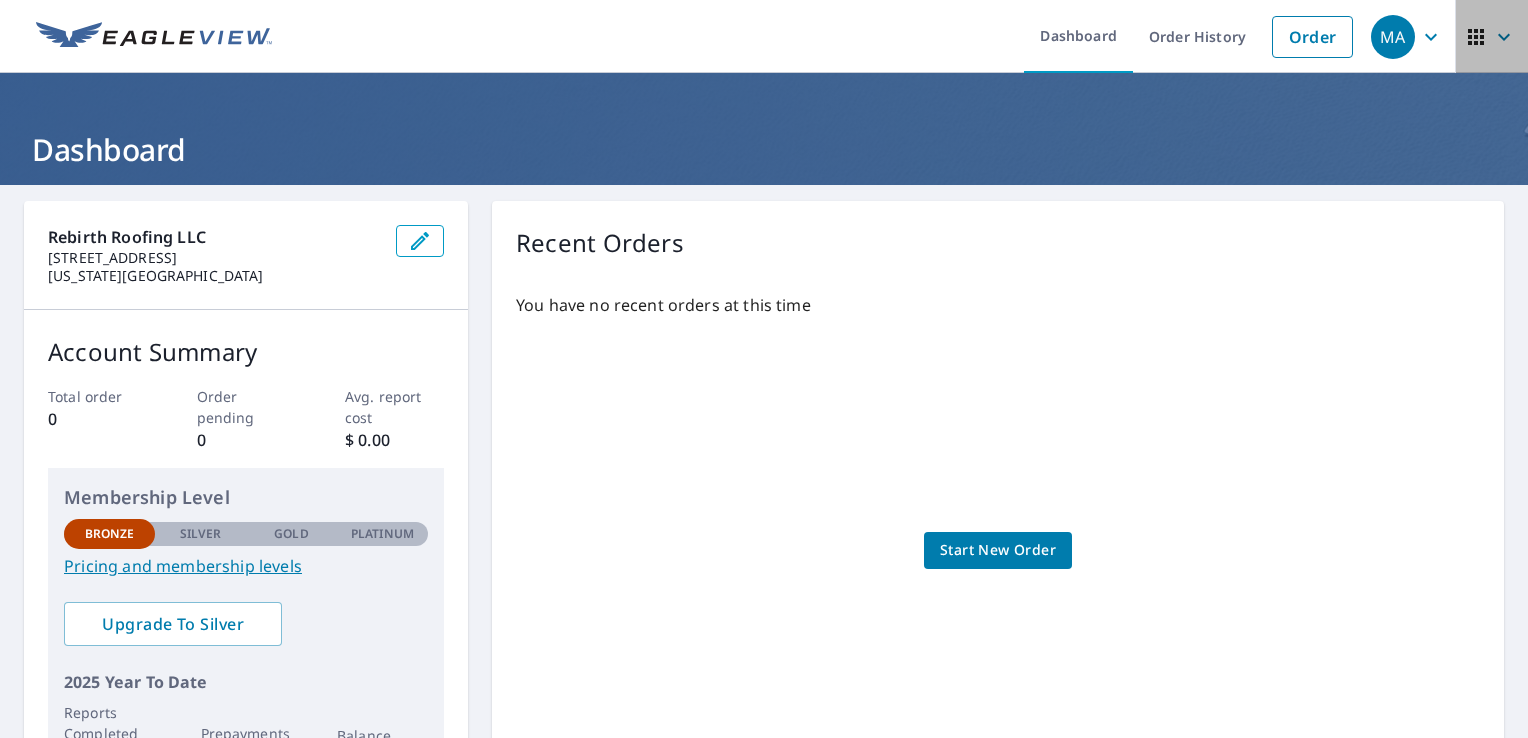 click 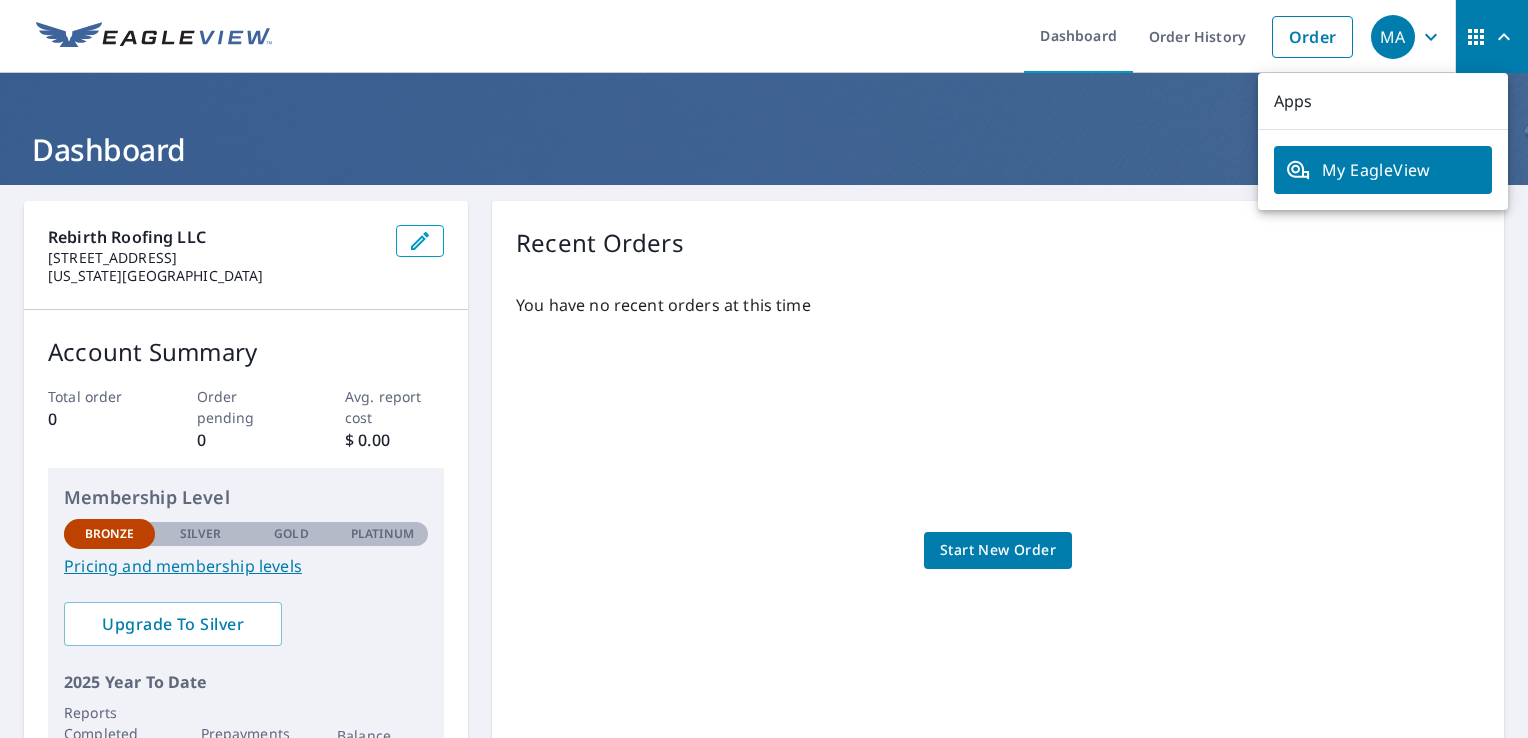 click on "Recent Orders You have no recent orders at this time Start New Order" at bounding box center [998, 504] 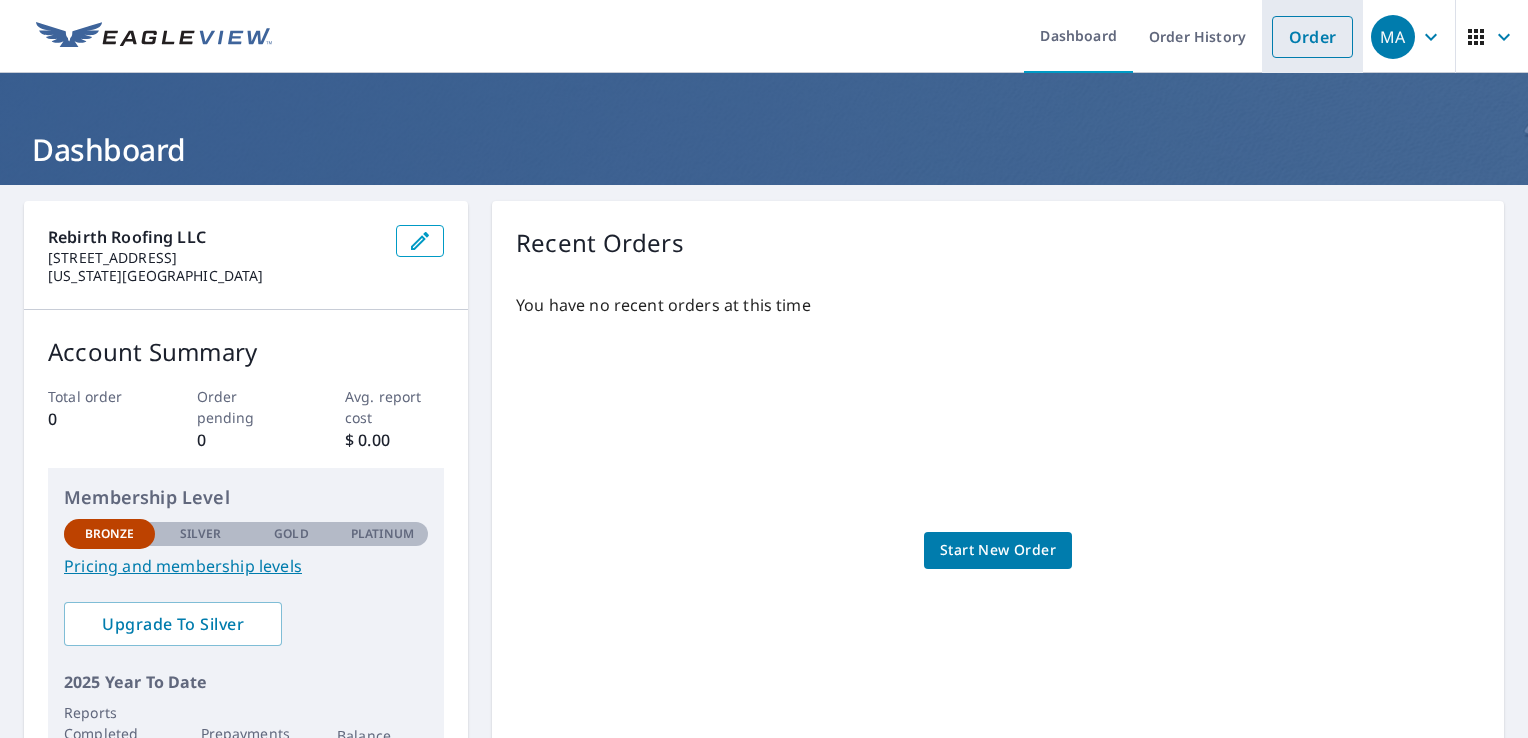 click on "Order" at bounding box center [1312, 37] 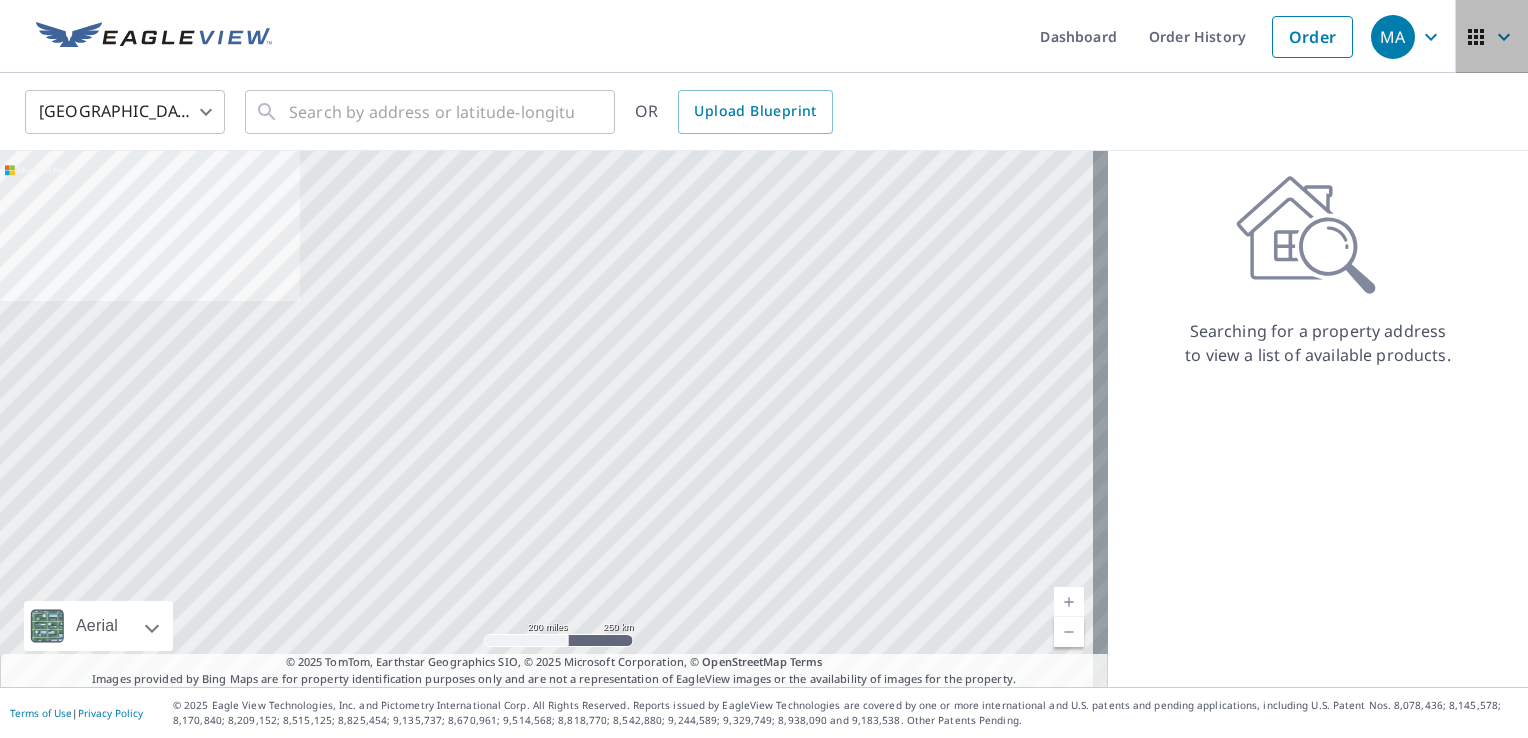 click 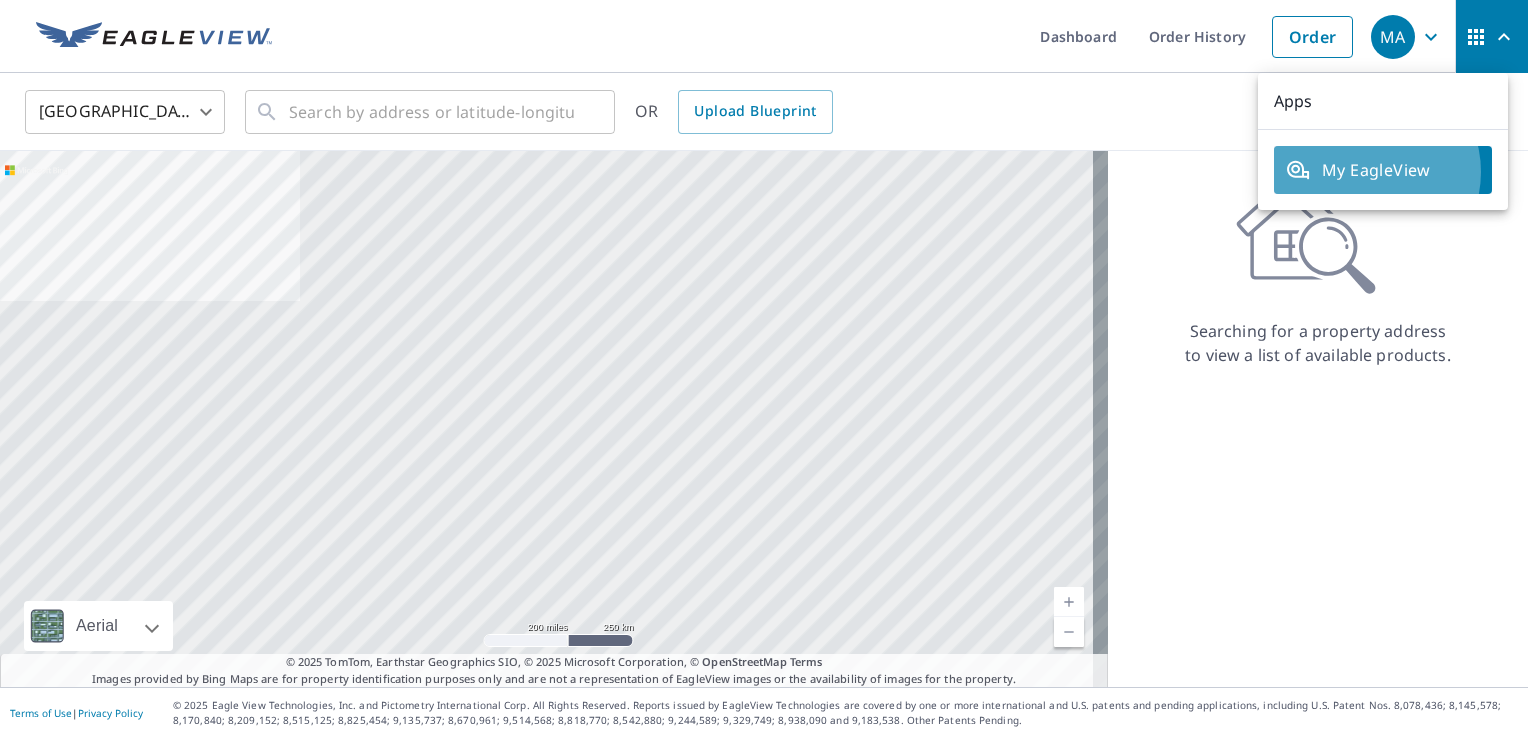 click on "My EagleView" at bounding box center (1383, 170) 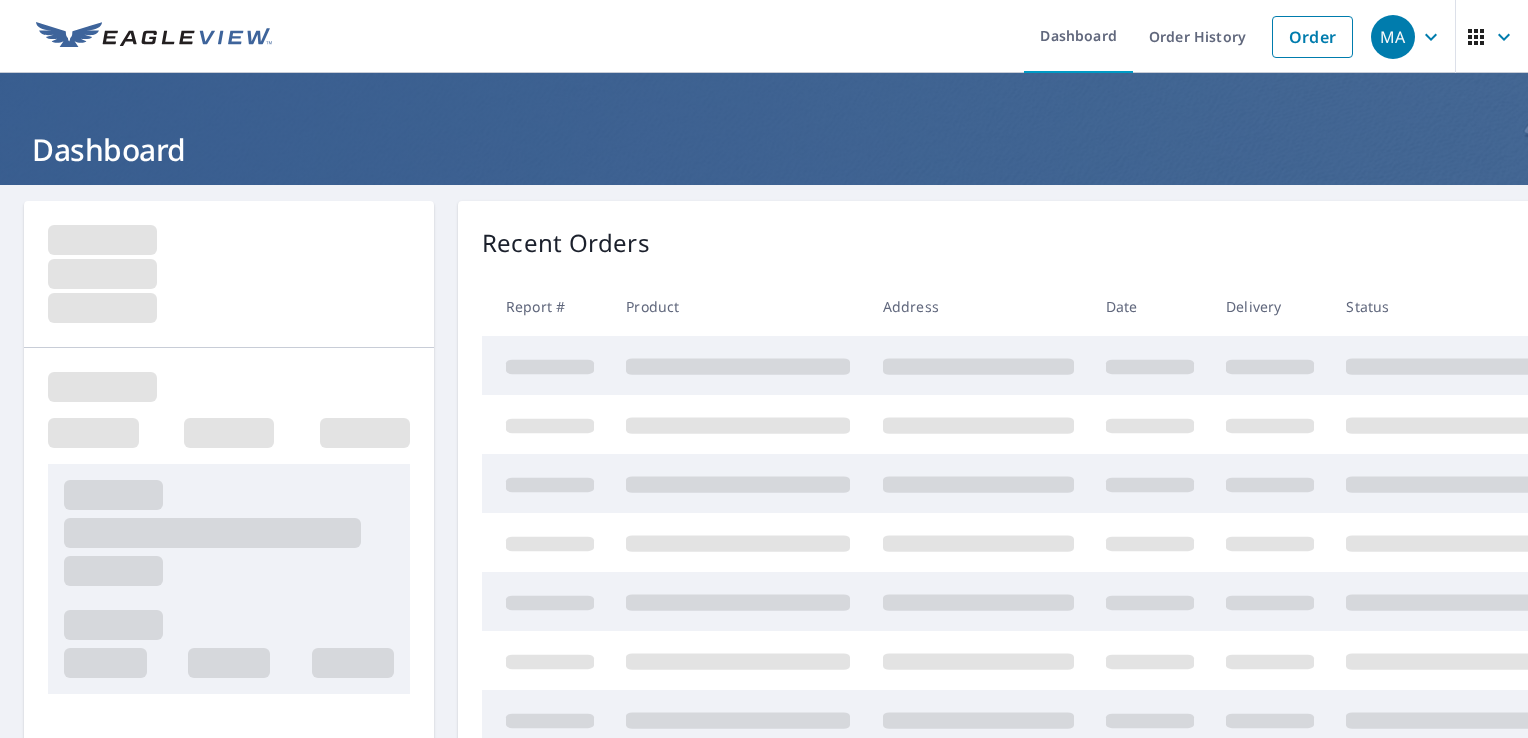 scroll, scrollTop: 0, scrollLeft: 0, axis: both 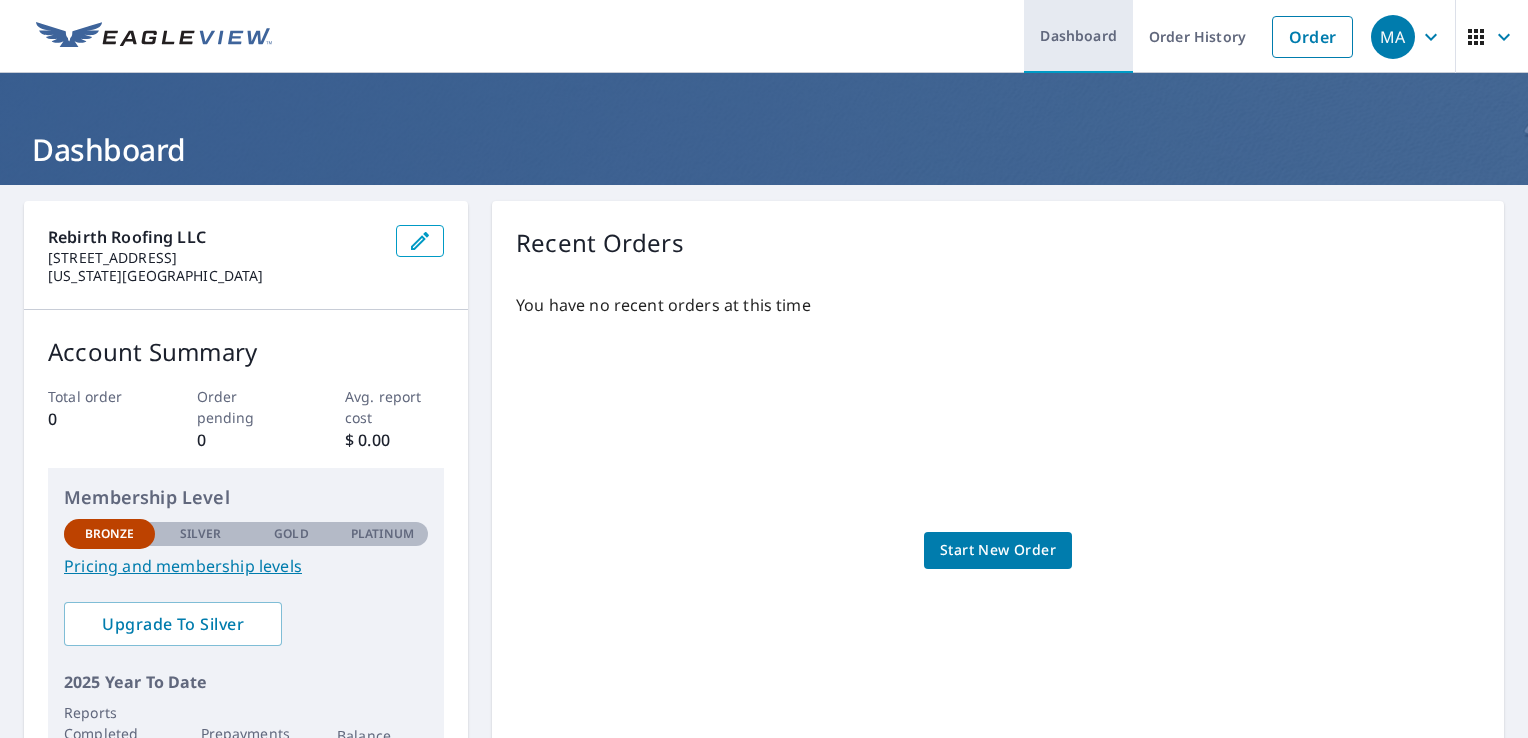 click on "Dashboard" at bounding box center (1078, 36) 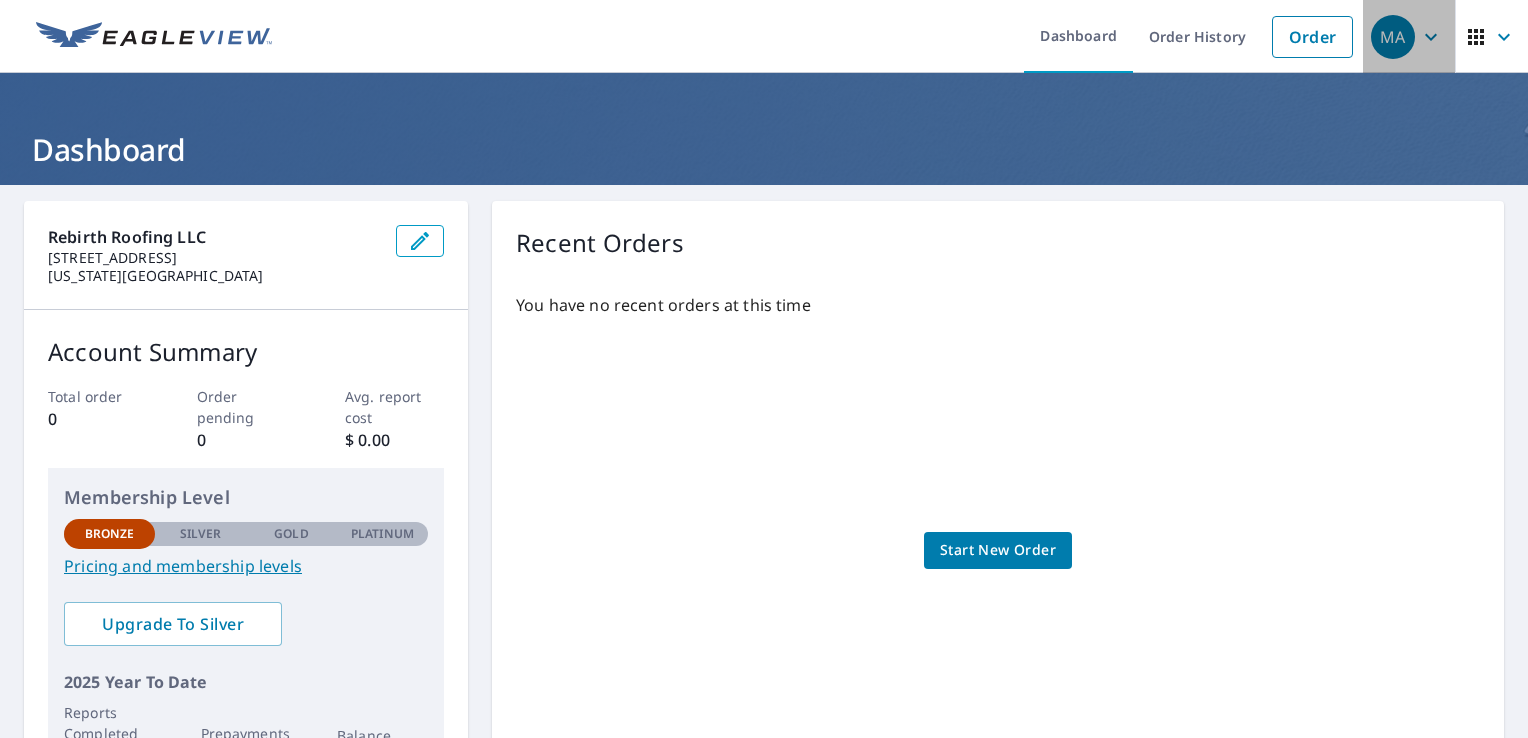 click 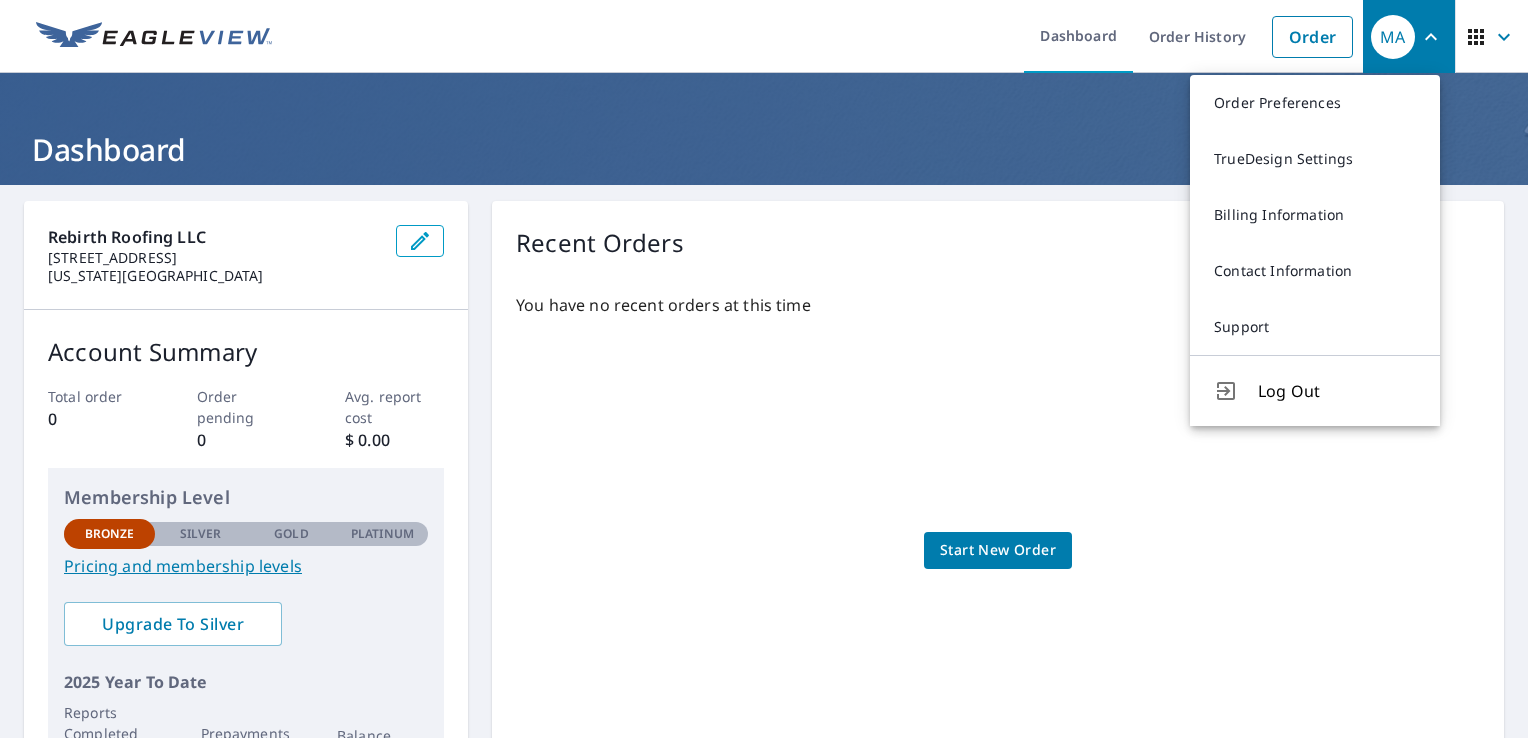 click on "Recent Orders" at bounding box center [998, 243] 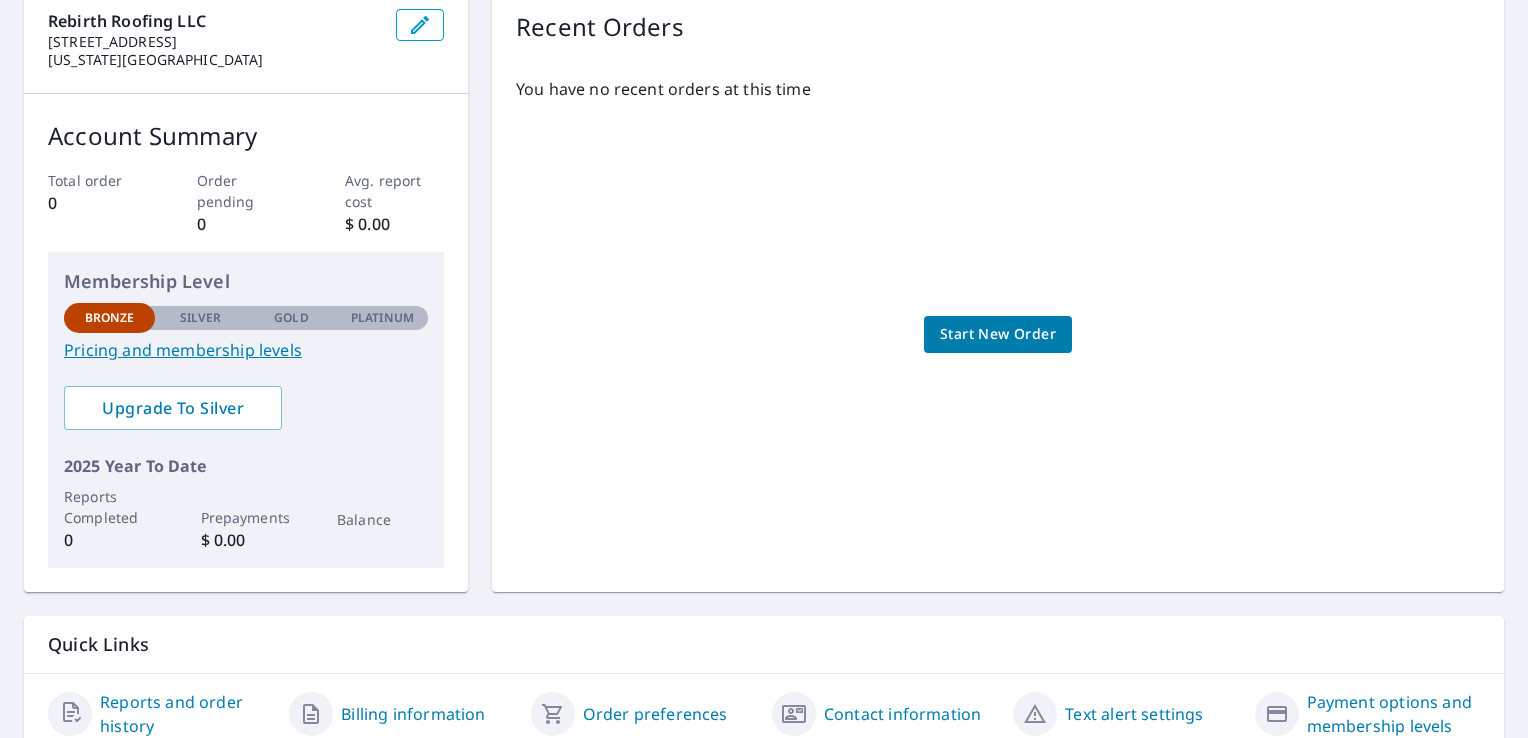 scroll, scrollTop: 297, scrollLeft: 0, axis: vertical 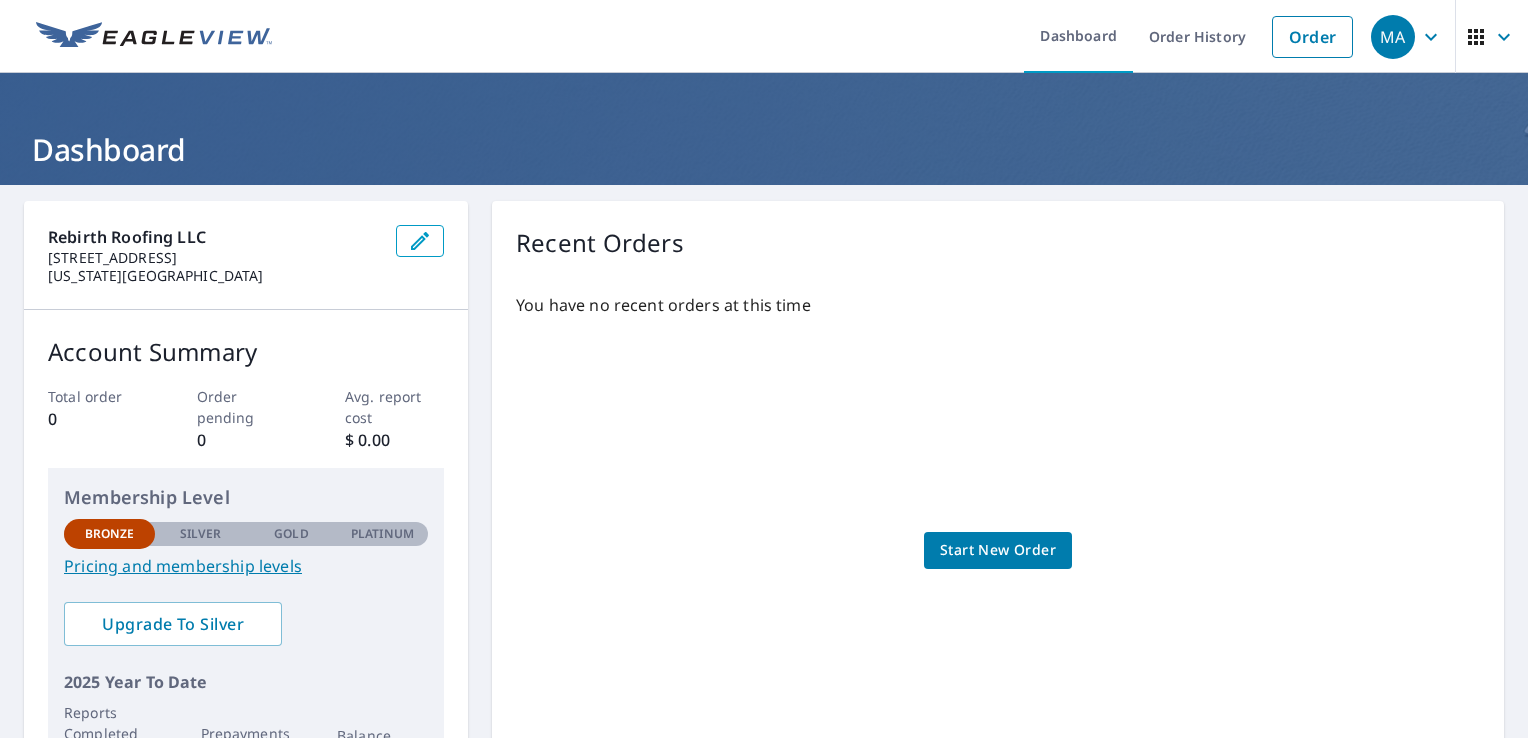 click on "Pricing and membership levels" at bounding box center [246, 566] 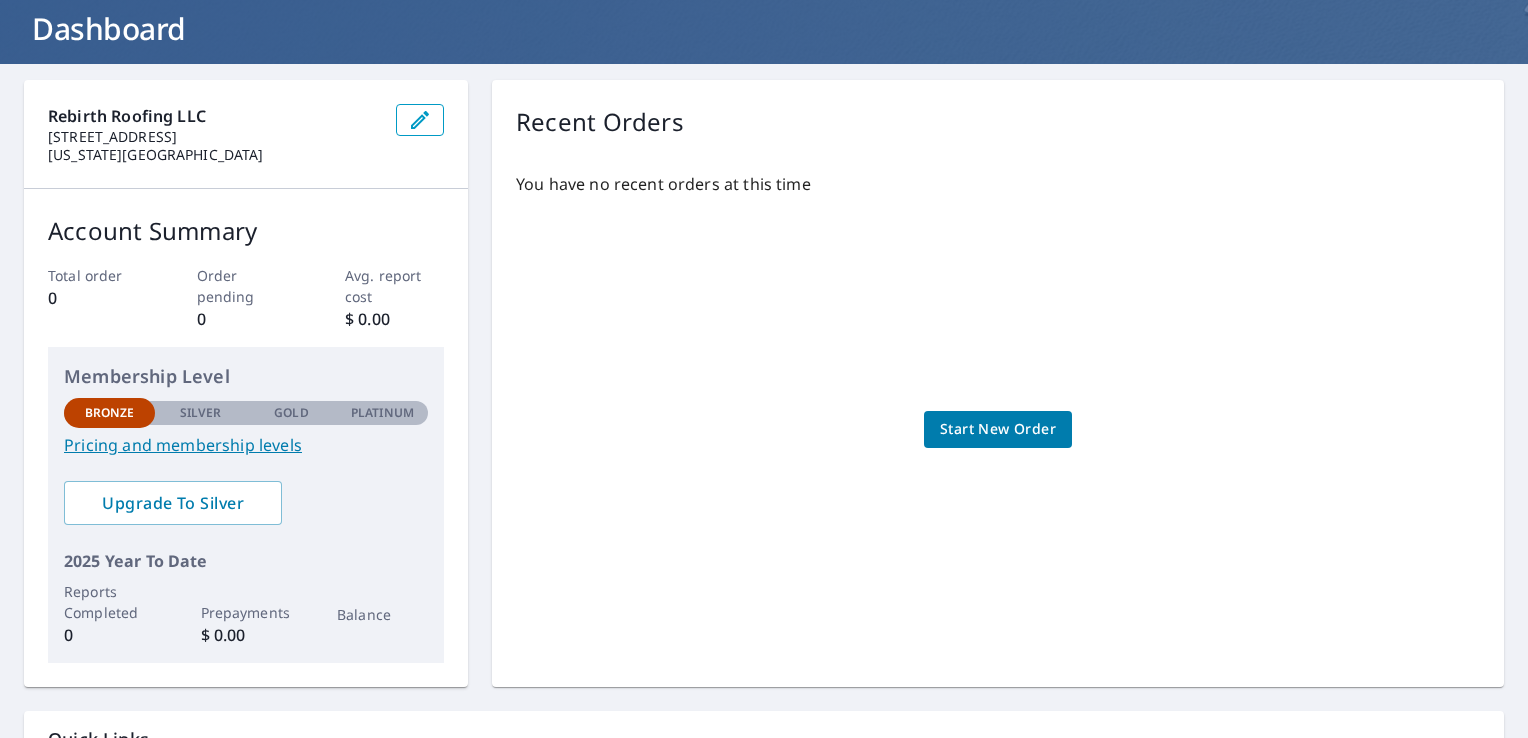 scroll, scrollTop: 0, scrollLeft: 0, axis: both 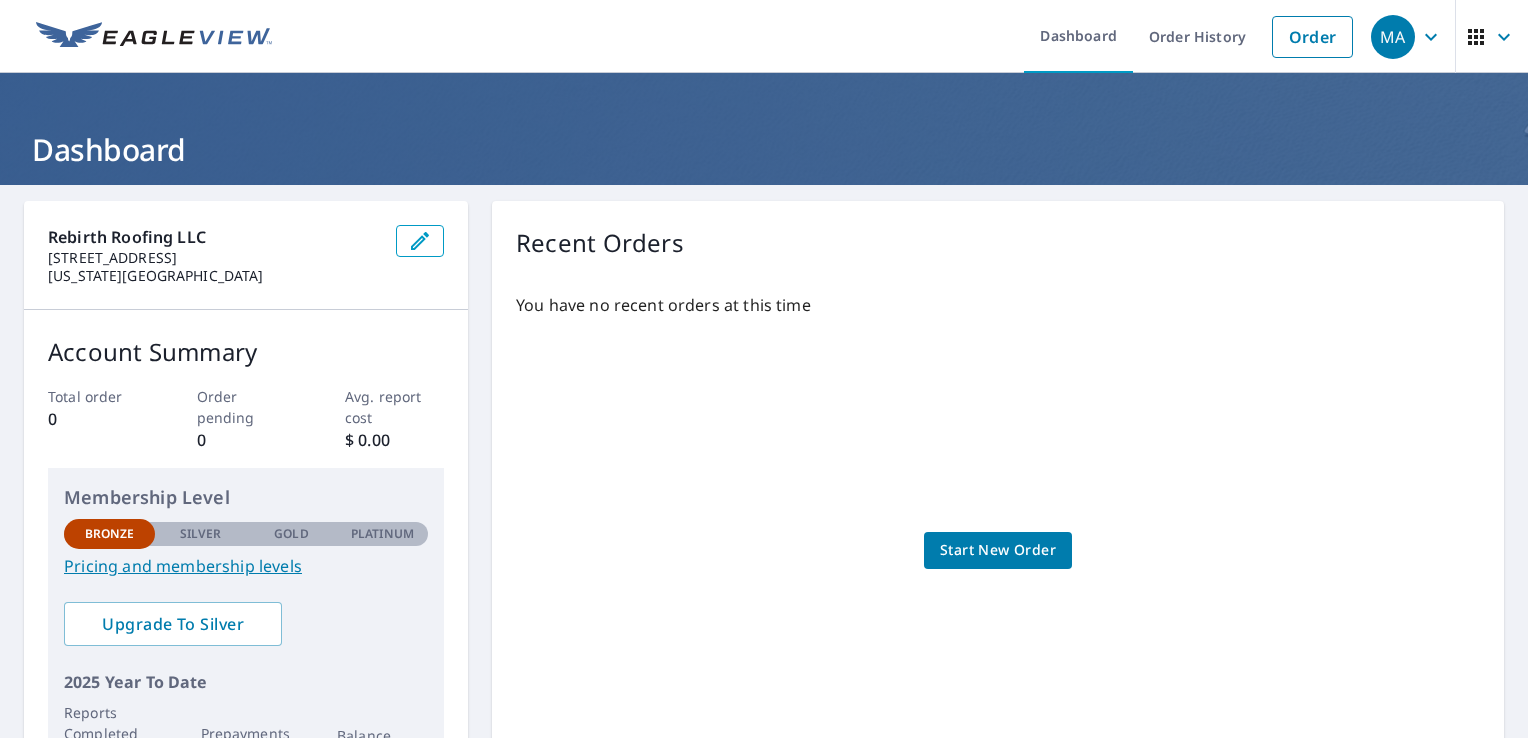 click at bounding box center [154, 37] 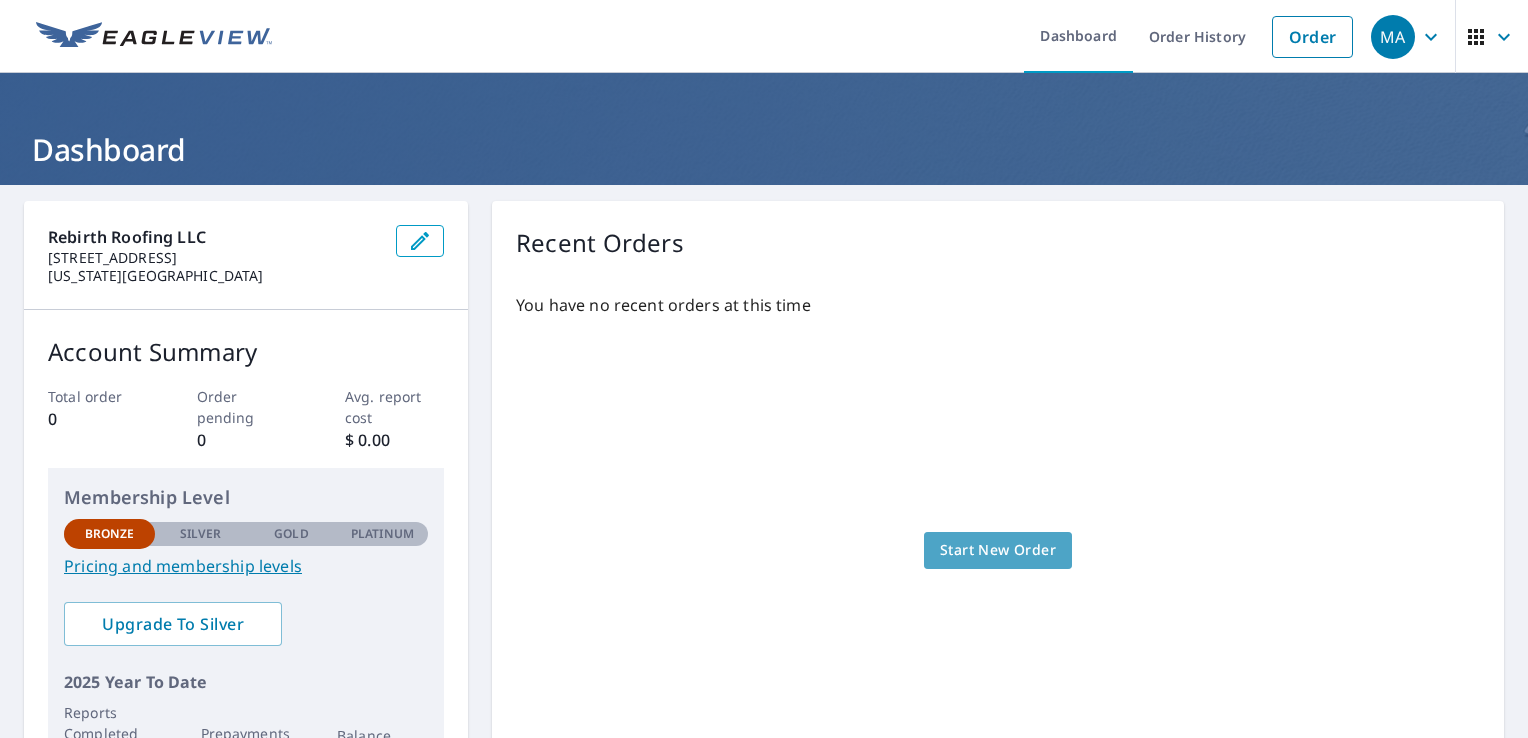click on "Start New Order" at bounding box center (998, 550) 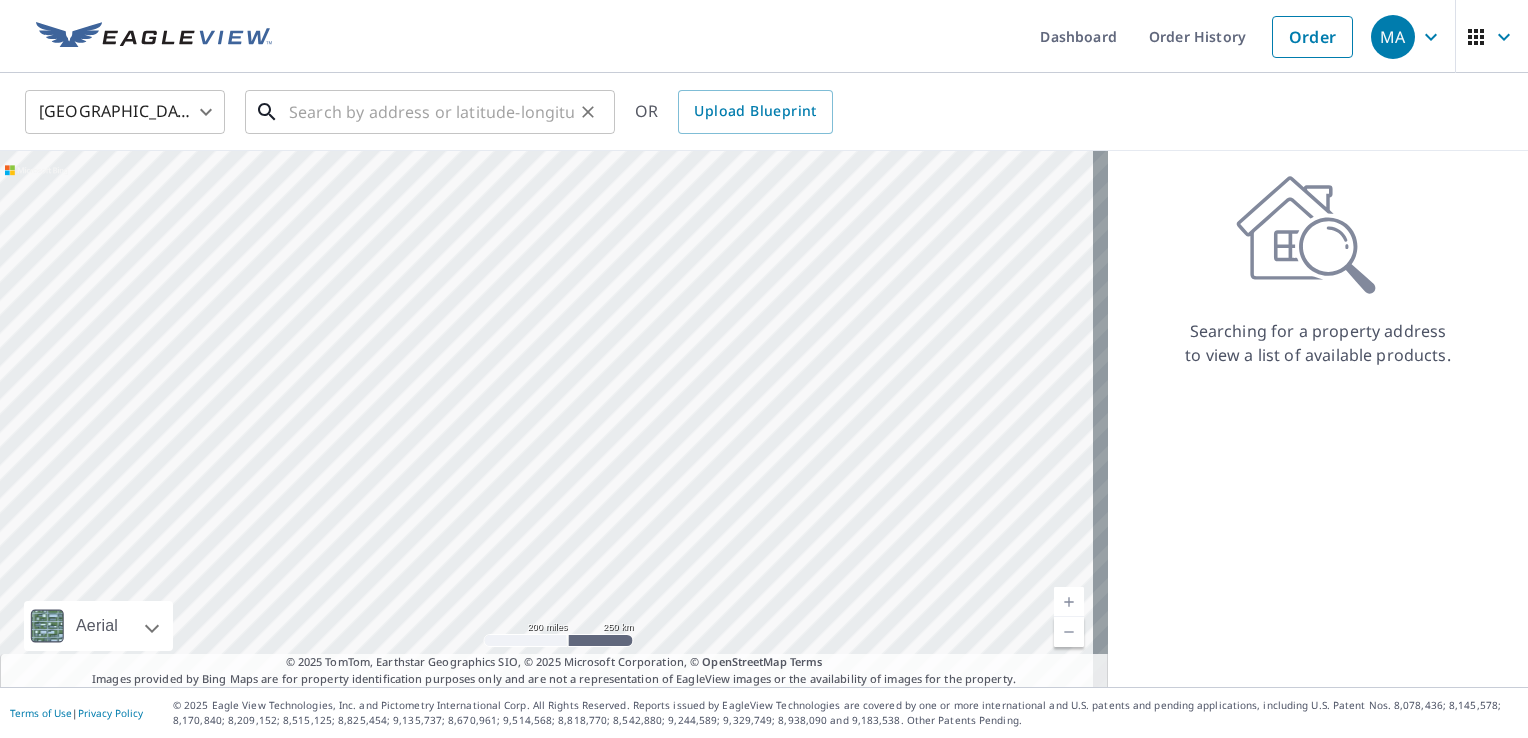 click at bounding box center (431, 112) 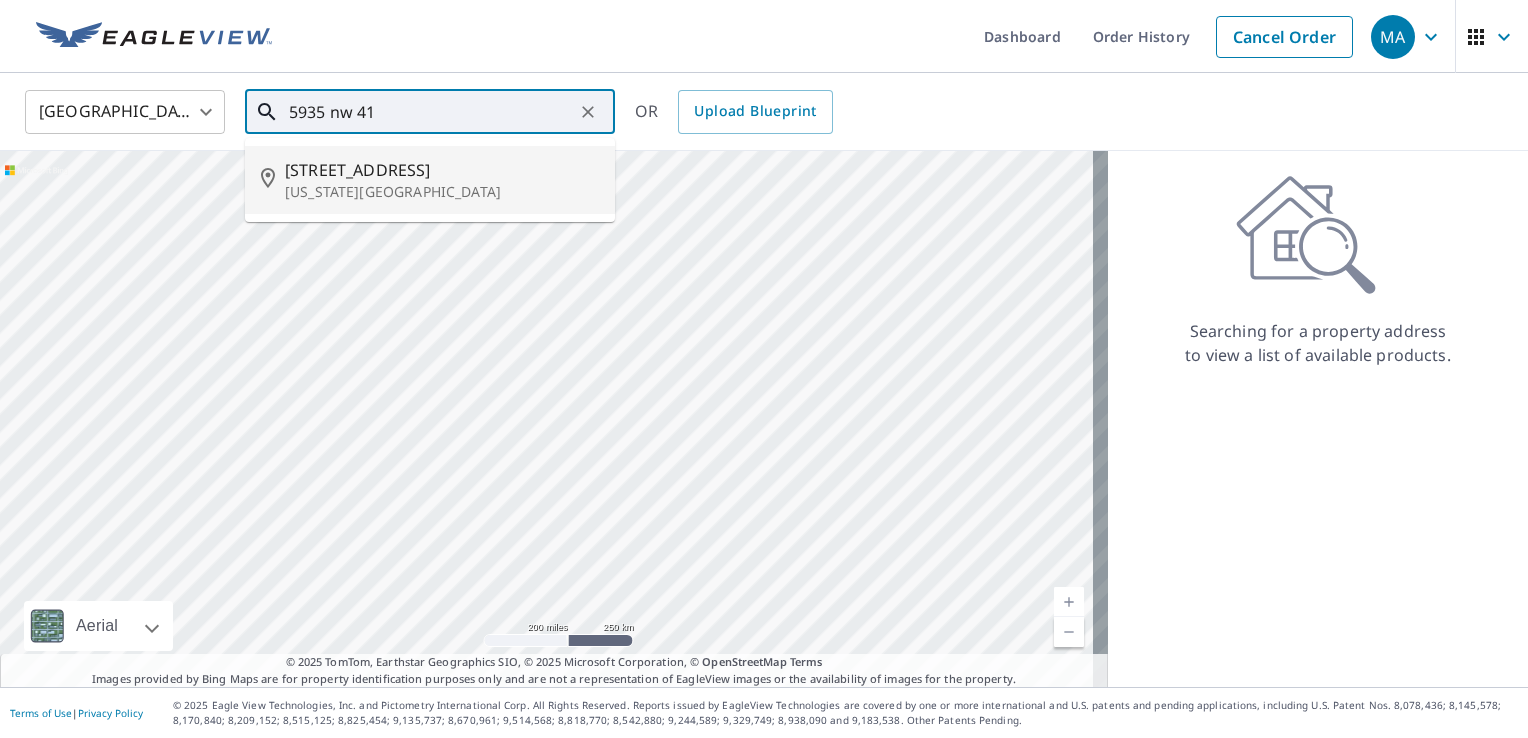 click on "Oklahoma City, OK 73122" at bounding box center (442, 192) 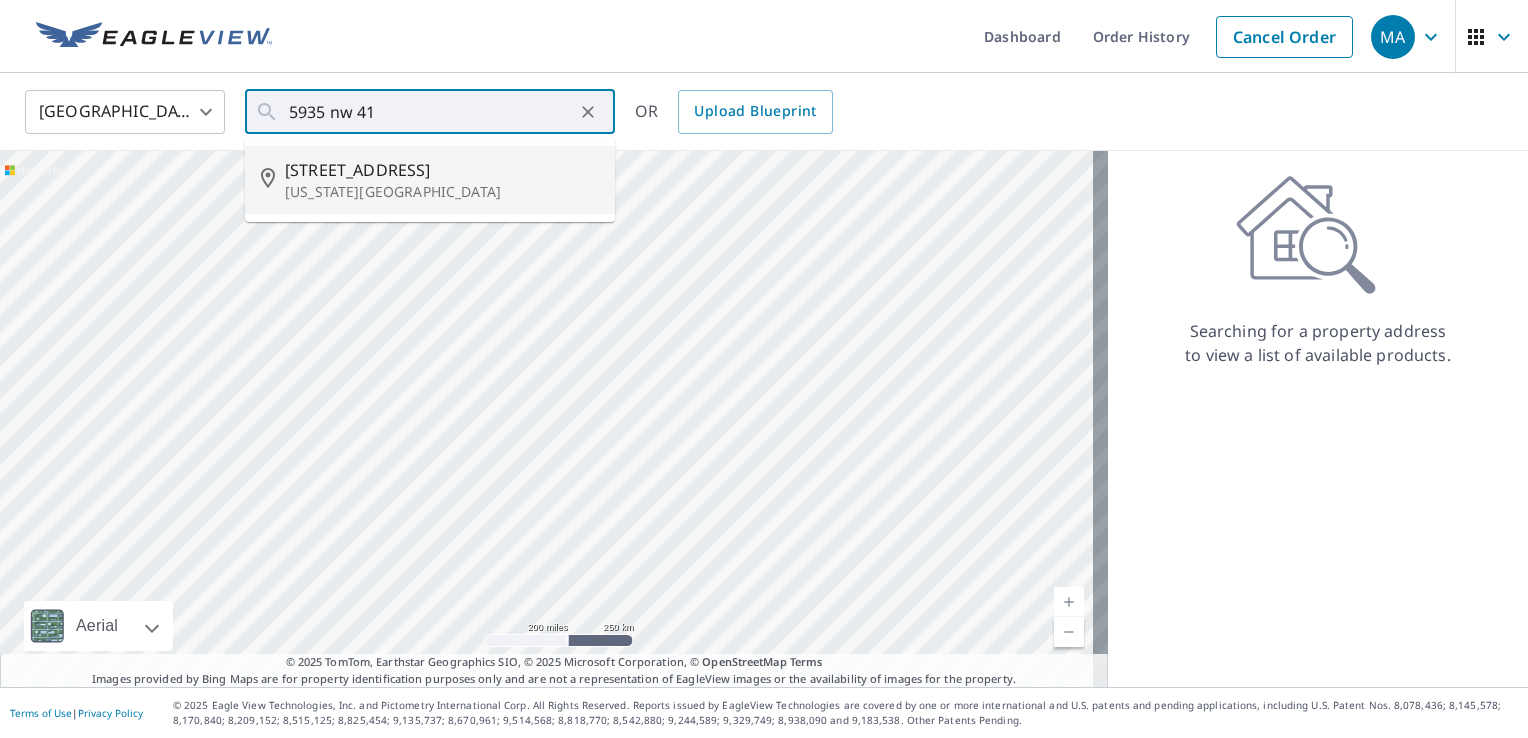 type on "5935 Nw 41st St Oklahoma City, OK 73122" 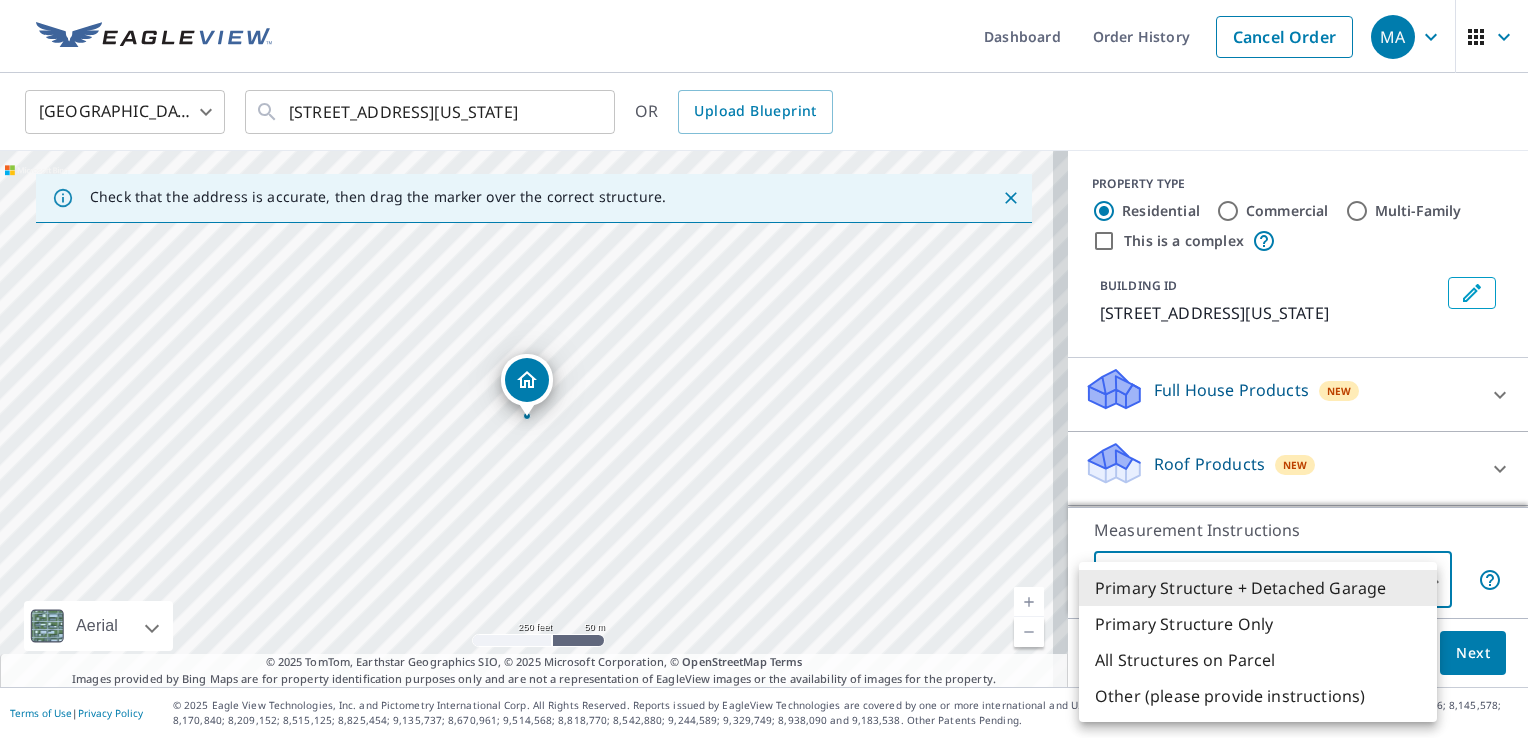 click on "MA MA
Dashboard Order History Cancel Order MA United States US ​ 5935 Nw 41st St Oklahoma City, OK 73122 ​ OR Upload Blueprint Check that the address is accurate, then drag the marker over the correct structure. 5935 NW 41st St Oklahoma City, OK 73122 Aerial Road A standard road map Aerial A detailed look from above Labels Labels 250 feet 50 m © 2025 TomTom, © Vexcel Imaging, © 2025 Microsoft Corporation,  © OpenStreetMap Terms © 2025 TomTom, Earthstar Geographics SIO, © 2025 Microsoft Corporation, ©   OpenStreetMap   Terms Images provided by Bing Maps are for property identification purposes only and are not a representation of EagleView images or the availability of images for the property. PROPERTY TYPE Residential Commercial Multi-Family This is a complex BUILDING ID 5935 NW 41st St, Oklahoma City, OK, 73122 Full House Products New Full House™ $105 Roof Products New Premium $32.75 - $87 QuickSquares™ $18 Gutter $13.75 Bid Perfect™ $18 Solar Products New Inform Essentials+ $63.25 New" at bounding box center [764, 369] 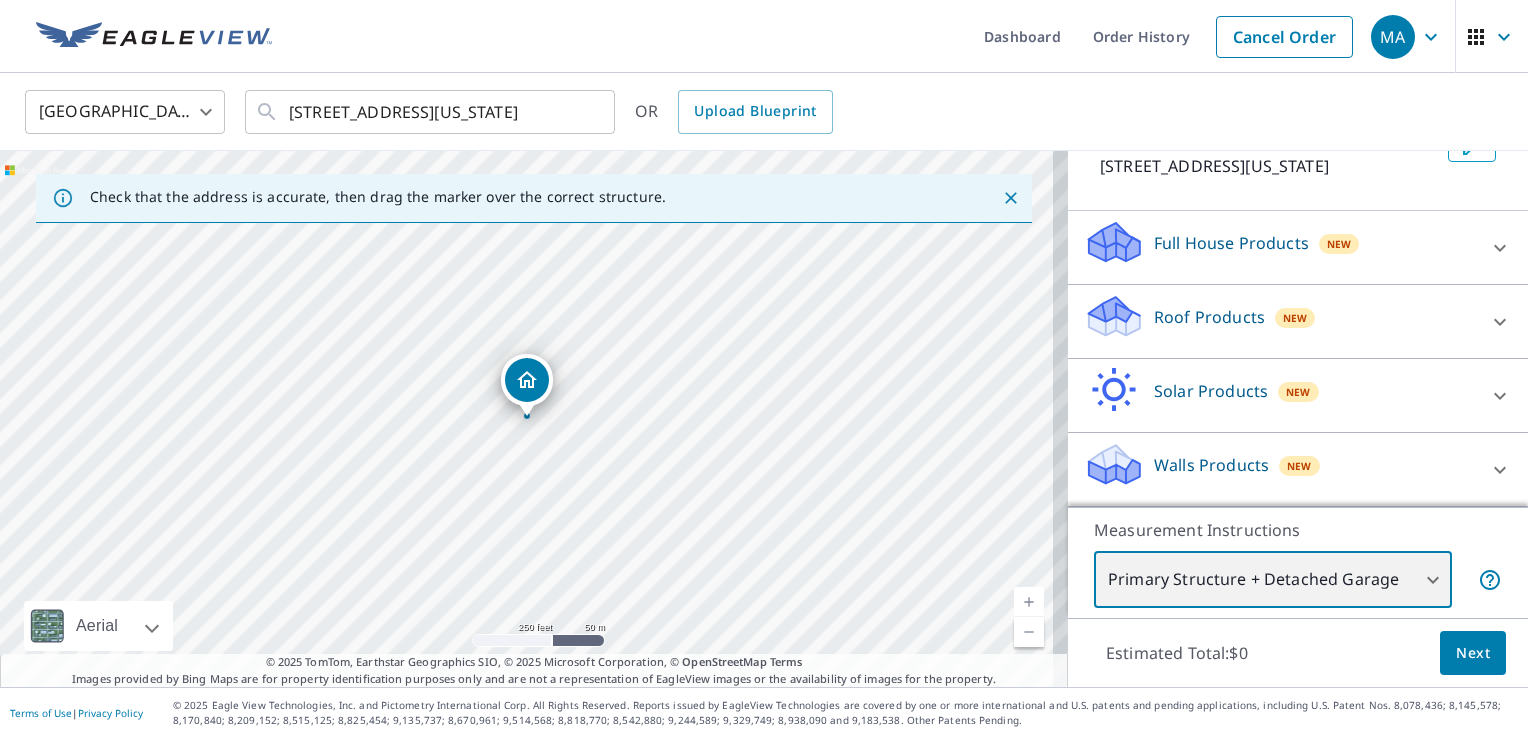 scroll, scrollTop: 169, scrollLeft: 0, axis: vertical 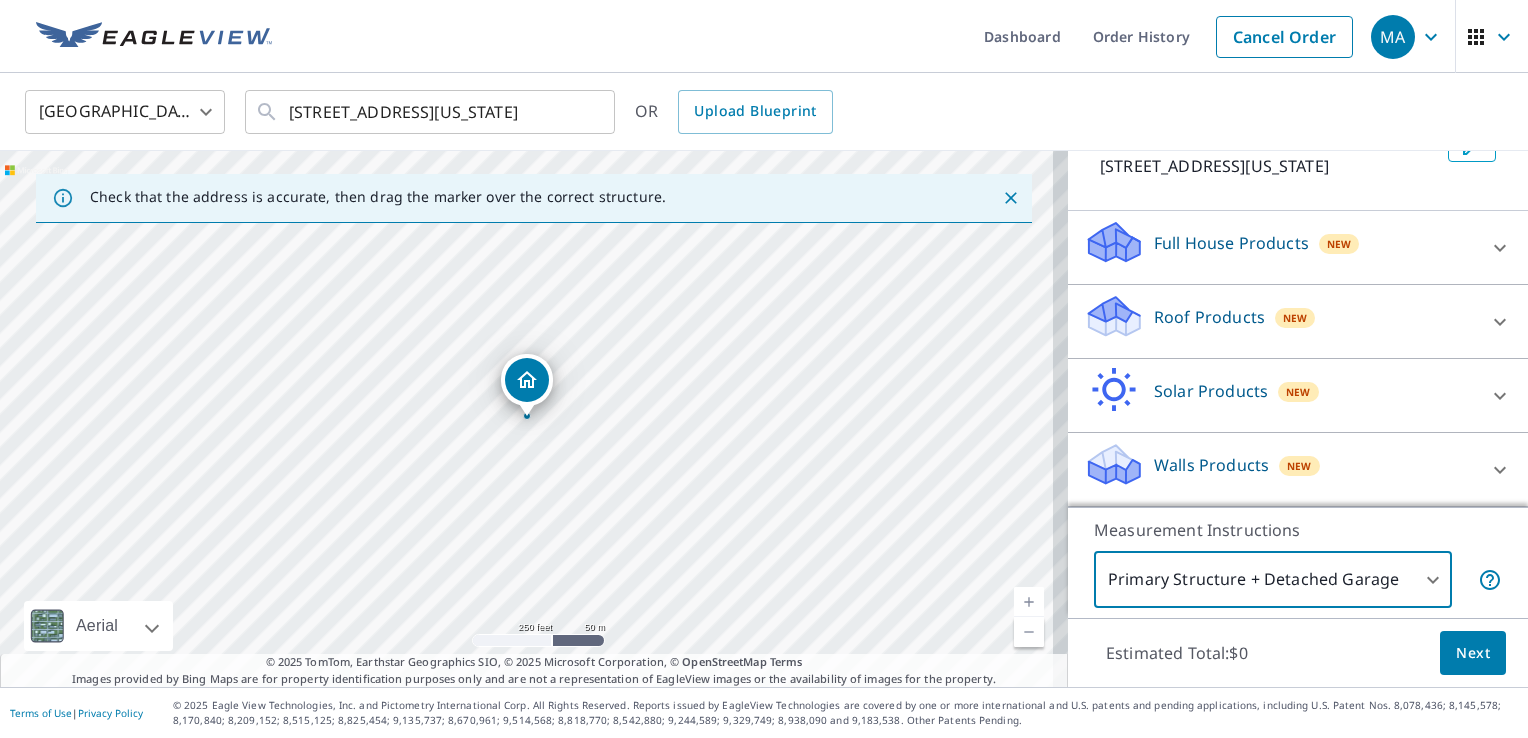 click 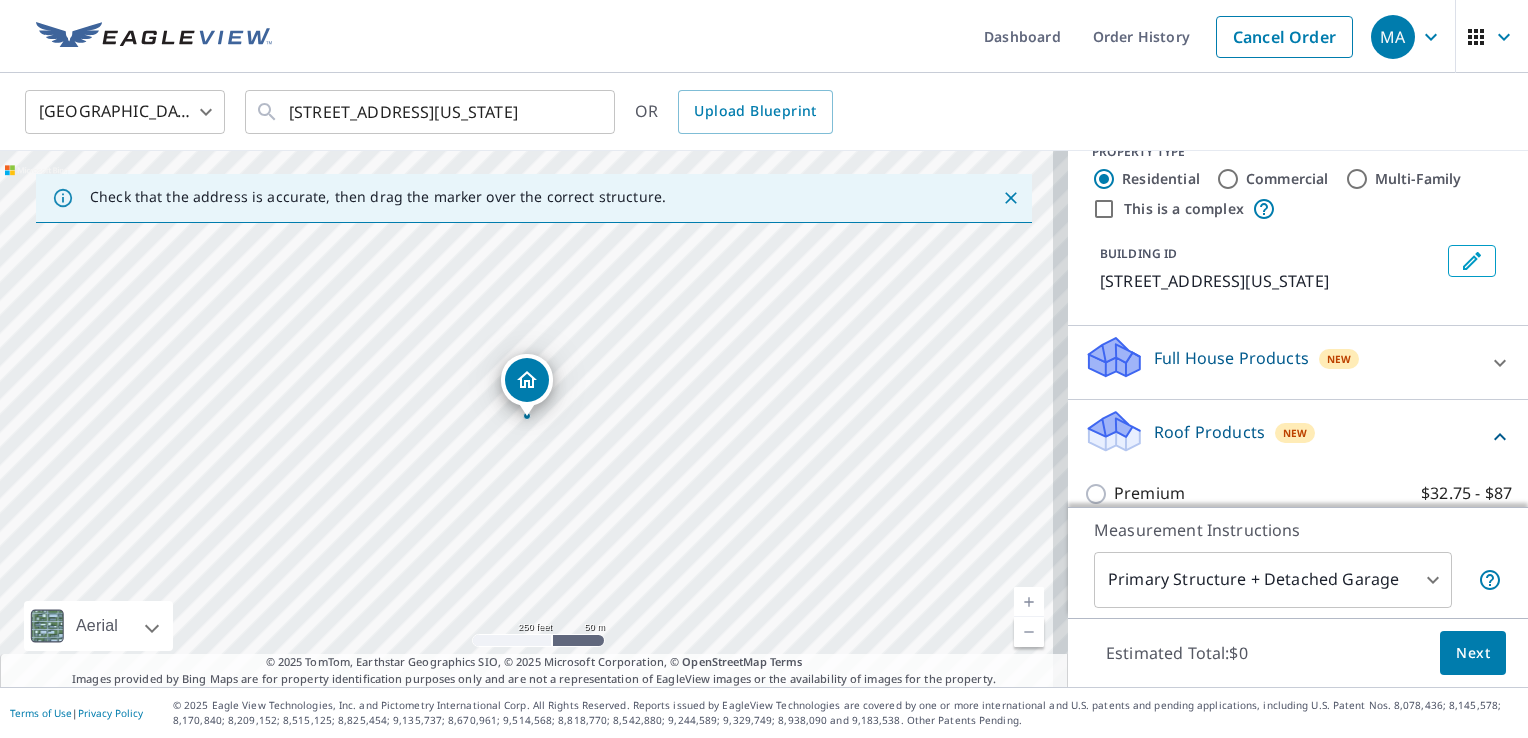 scroll, scrollTop: 30, scrollLeft: 0, axis: vertical 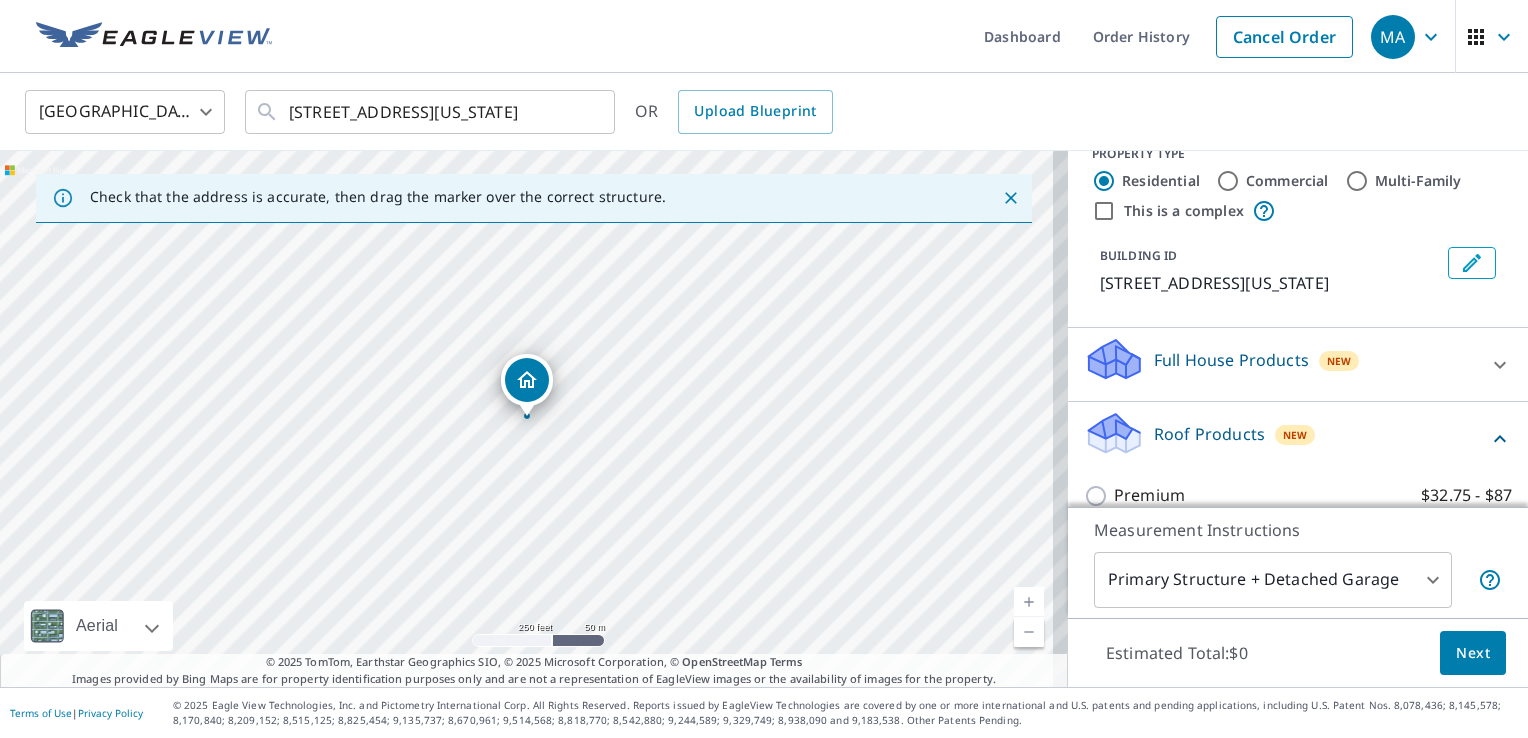 click 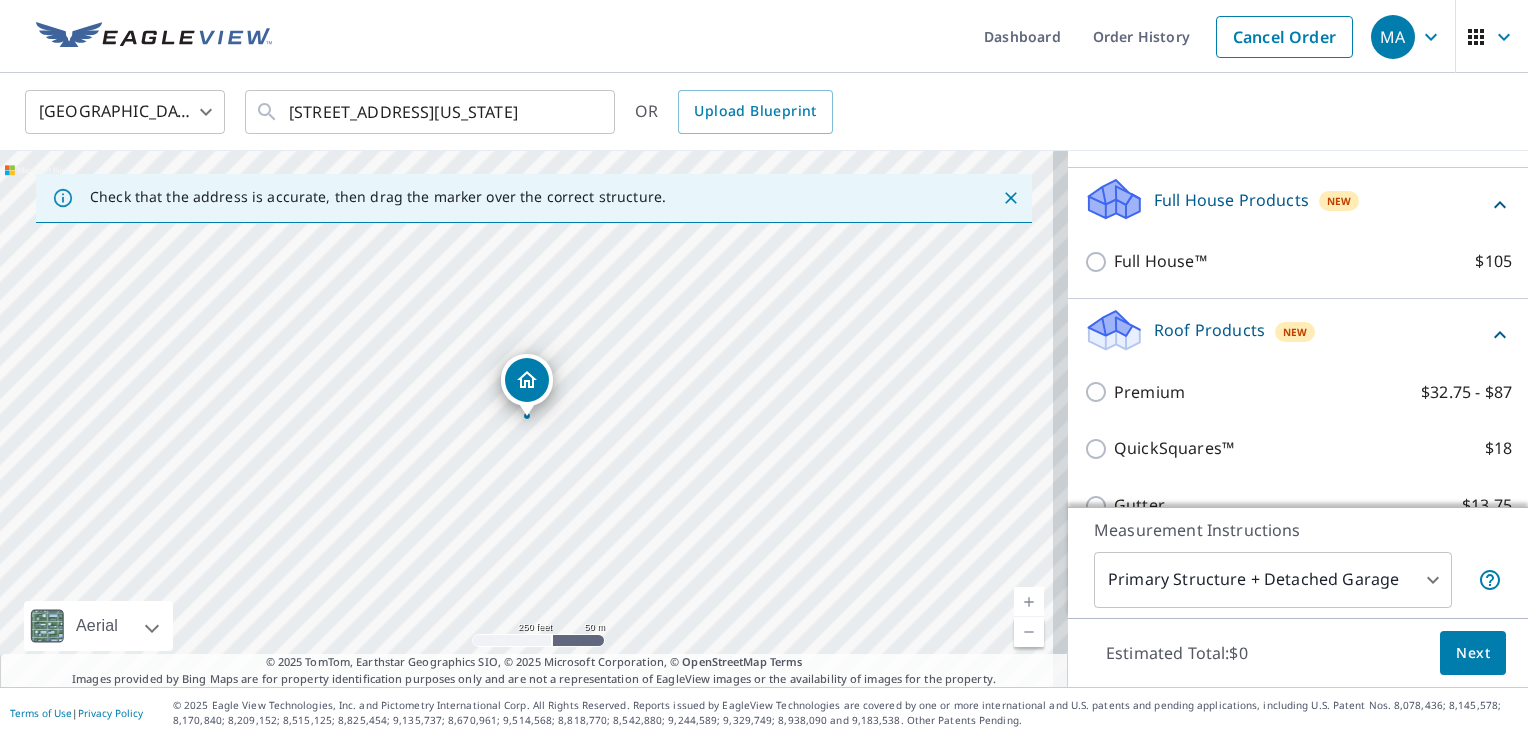 scroll, scrollTop: 200, scrollLeft: 0, axis: vertical 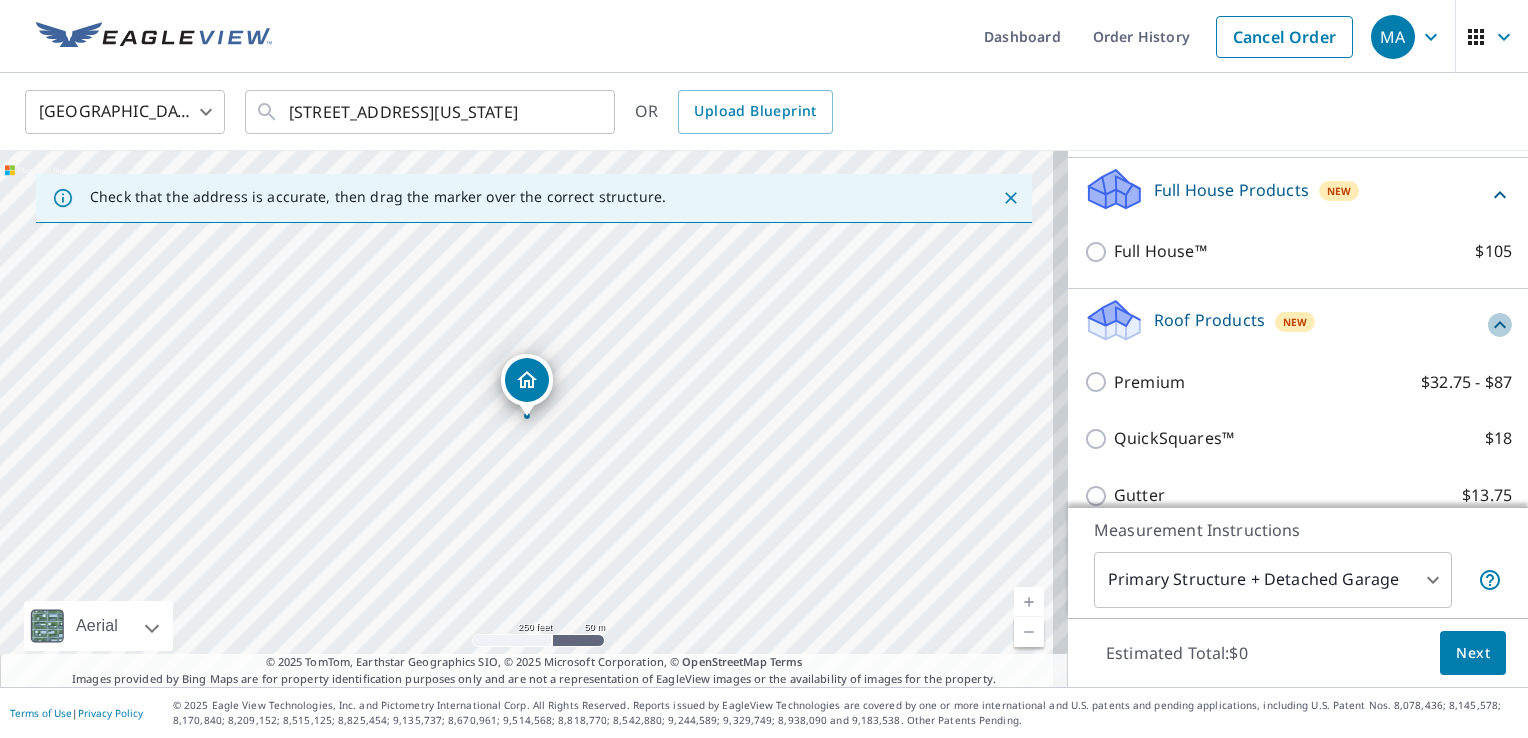 click 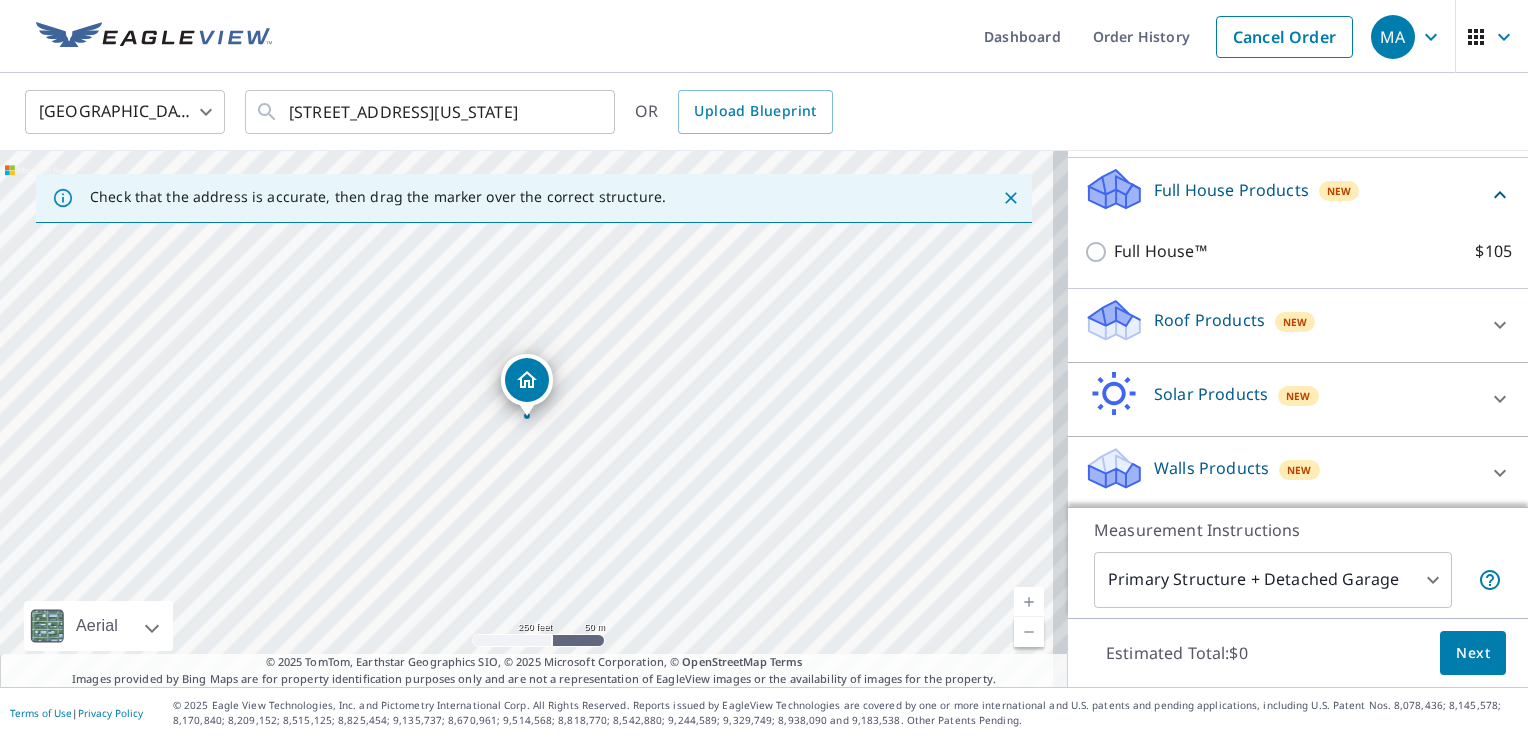 click 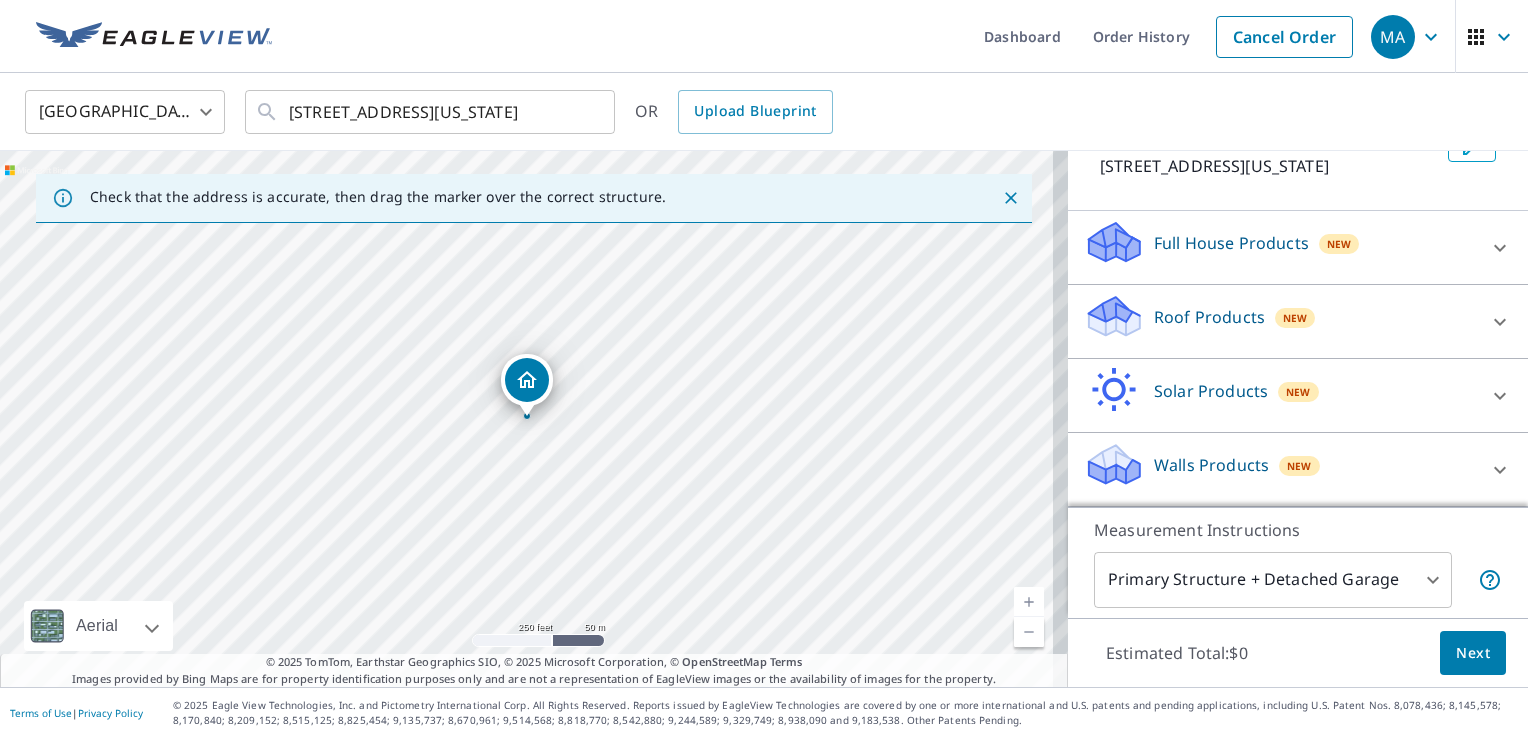scroll, scrollTop: 169, scrollLeft: 0, axis: vertical 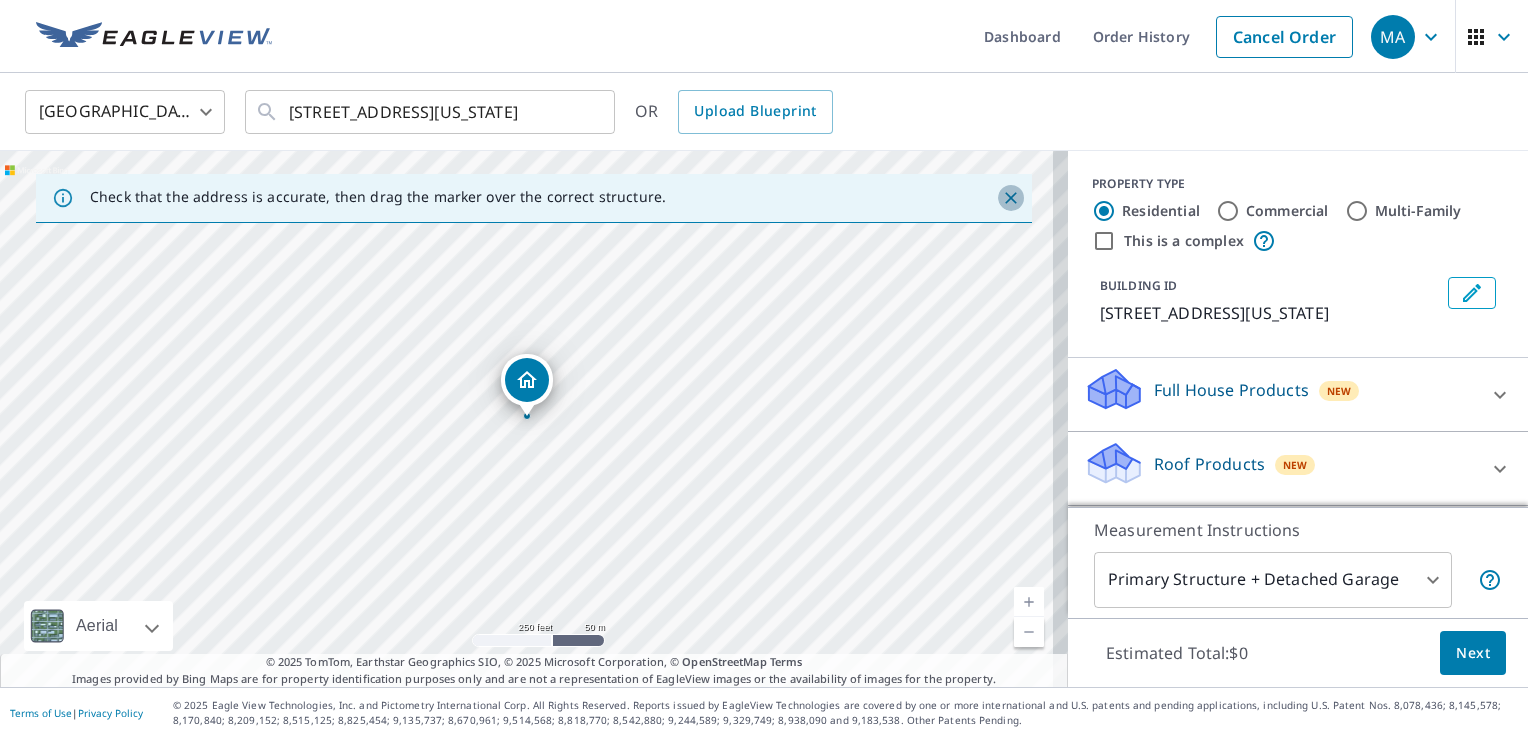 click 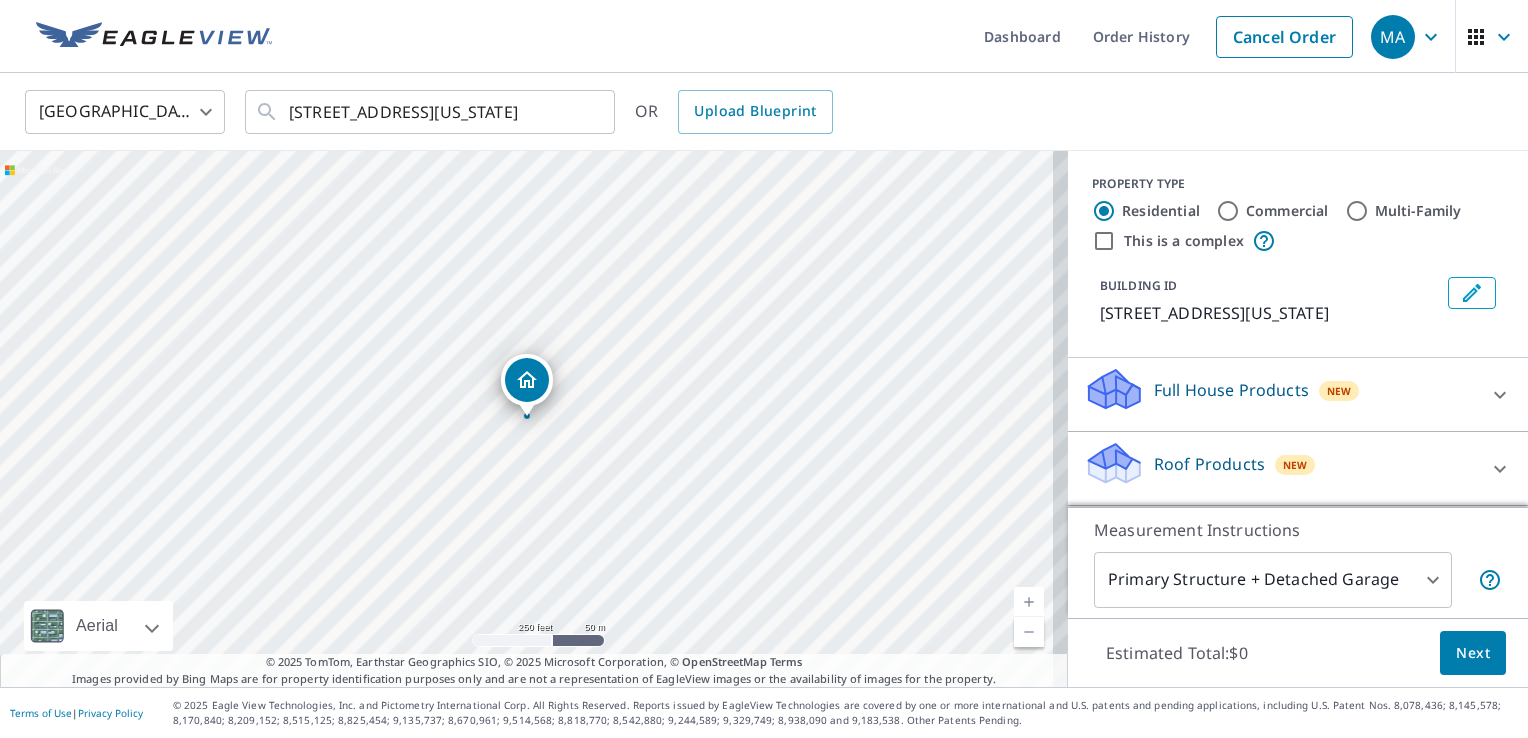 click on "MA MA
Dashboard Order History Cancel Order MA United States US ​ 5935 Nw 41st St Oklahoma City, OK 73122 ​ OR Upload Blueprint 5935 NW 41st St Oklahoma City, OK 73122 Aerial Road A standard road map Aerial A detailed look from above Labels Labels 250 feet 50 m © 2025 TomTom, © Vexcel Imaging, © 2025 Microsoft Corporation,  © OpenStreetMap Terms © 2025 TomTom, Earthstar Geographics SIO, © 2025 Microsoft Corporation, ©   OpenStreetMap   Terms Images provided by Bing Maps are for property identification purposes only and are not a representation of EagleView images or the availability of images for the property. PROPERTY TYPE Residential Commercial Multi-Family This is a complex BUILDING ID 5935 NW 41st St, Oklahoma City, OK, 73122 Full House Products New Full House™ $105 Roof Products New Premium $32.75 - $87 QuickSquares™ $18 Gutter $13.75 Bid Perfect™ $18 Solar Products New Inform Essentials+ $63.25 Walls Products New Walls, Windows & Doors $78 Walls $40 Measurement Instructions 1 ​" at bounding box center (764, 369) 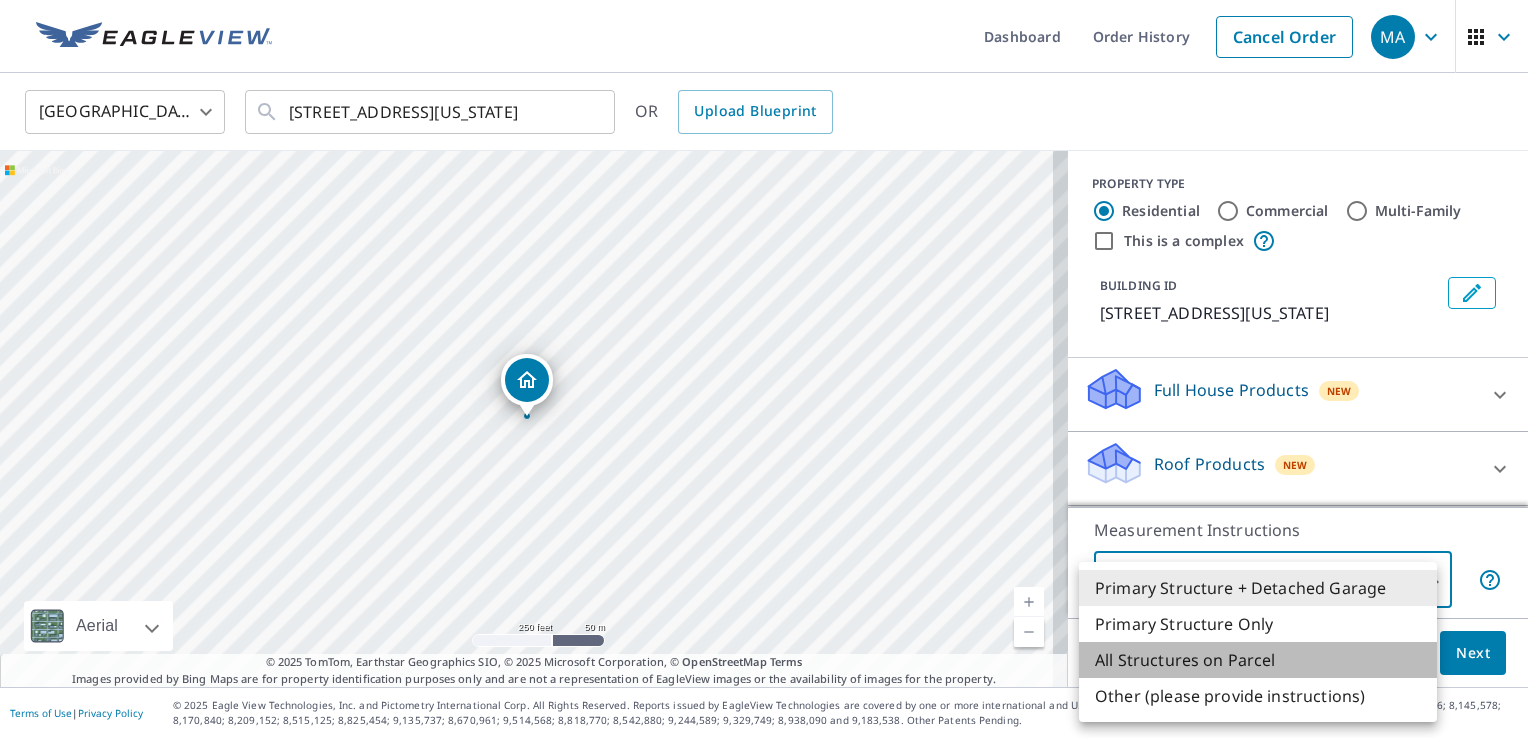 click on "All Structures on Parcel" at bounding box center (1258, 660) 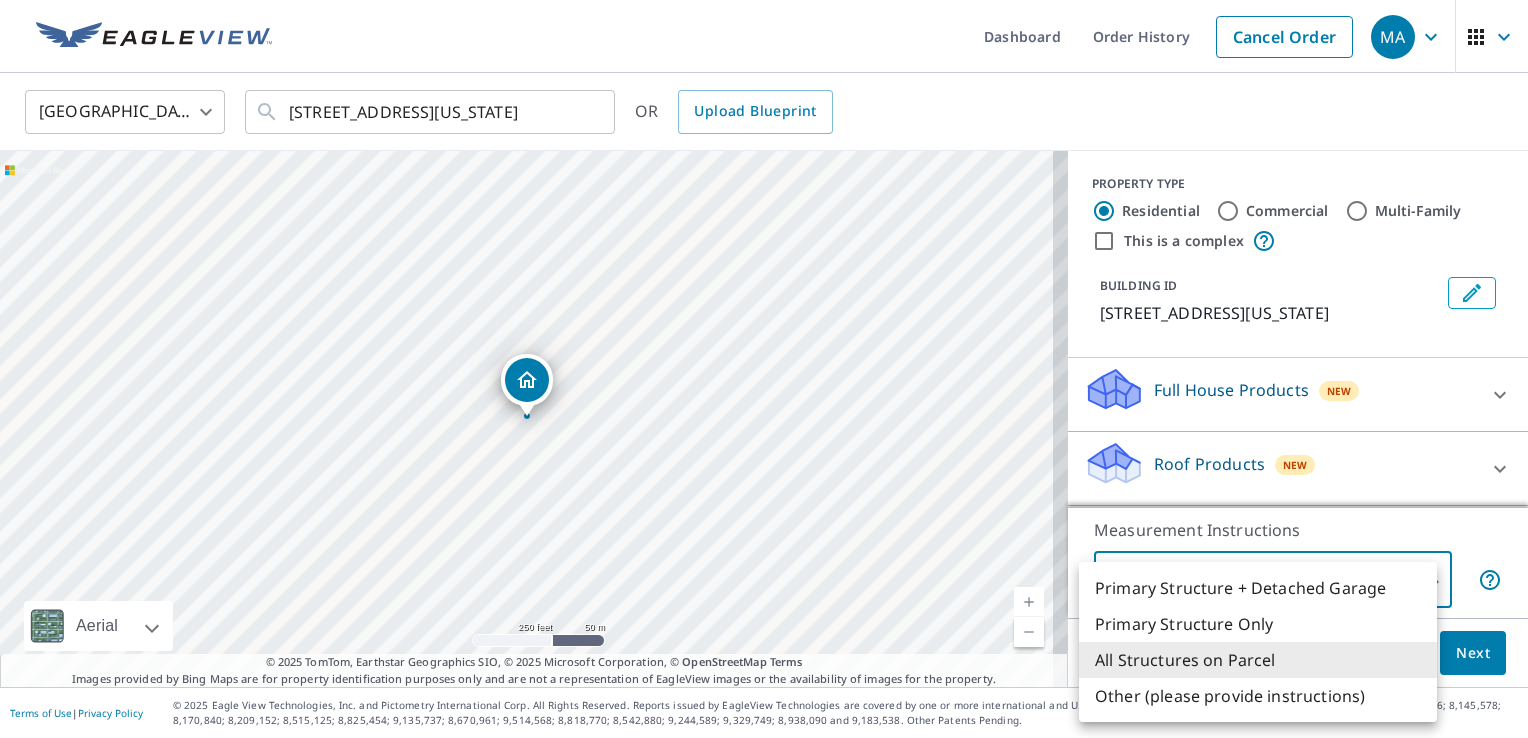 click on "MA MA
Dashboard Order History Cancel Order MA United States US ​ 5935 Nw 41st St Oklahoma City, OK 73122 ​ OR Upload Blueprint 5935 NW 41st St Oklahoma City, OK 73122 Aerial Road A standard road map Aerial A detailed look from above Labels Labels 250 feet 50 m © 2025 TomTom, © Vexcel Imaging, © 2025 Microsoft Corporation,  © OpenStreetMap Terms © 2025 TomTom, Earthstar Geographics SIO, © 2025 Microsoft Corporation, ©   OpenStreetMap   Terms Images provided by Bing Maps are for property identification purposes only and are not a representation of EagleView images or the availability of images for the property. PROPERTY TYPE Residential Commercial Multi-Family This is a complex BUILDING ID 5935 NW 41st St, Oklahoma City, OK, 73122 Full House Products New Full House™ $105 Roof Products New Premium $32.75 - $87 QuickSquares™ $18 Gutter $13.75 Bid Perfect™ $18 Solar Products New Inform Essentials+ $63.25 Walls Products New Walls, Windows & Doors $78 Walls $40 Measurement Instructions 3 ​" at bounding box center [764, 369] 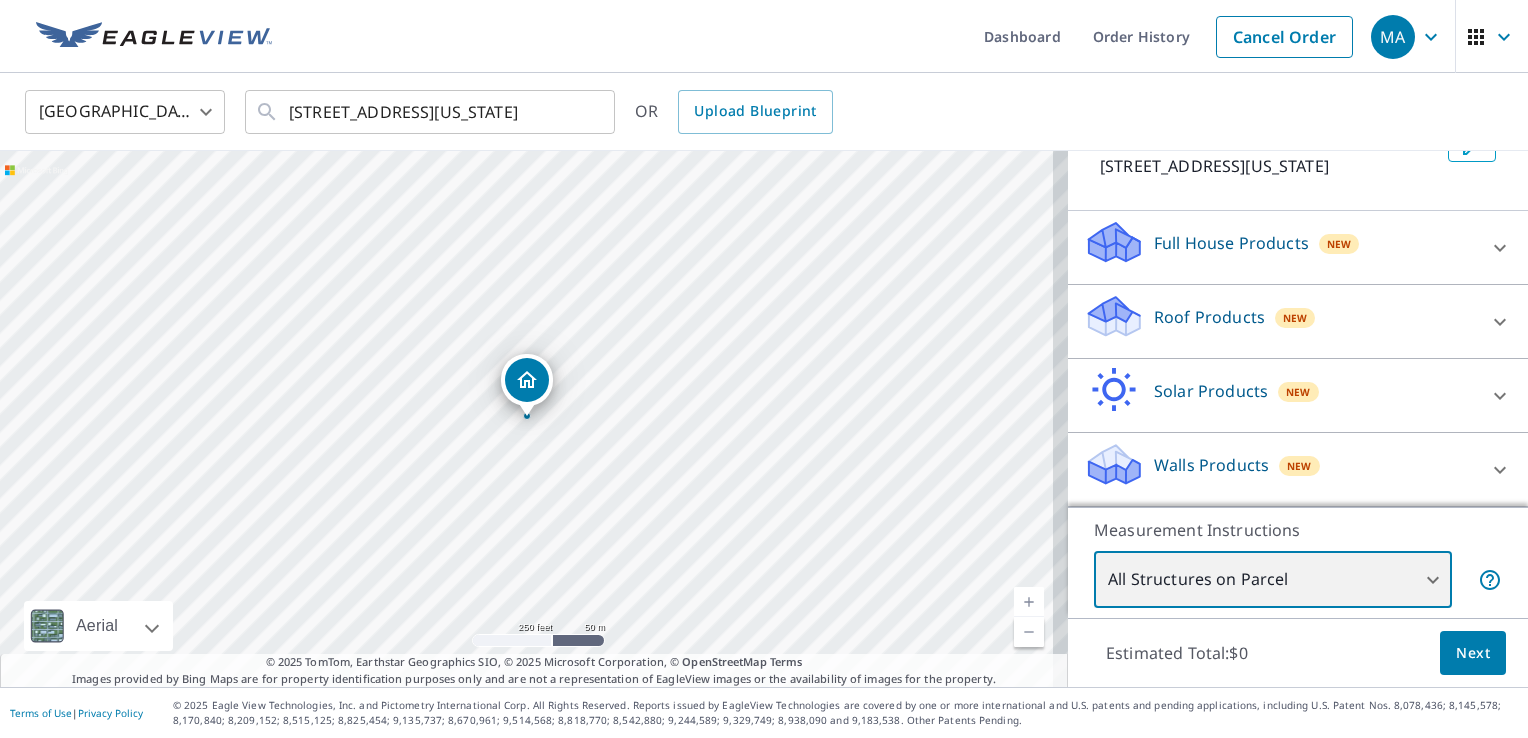 scroll, scrollTop: 169, scrollLeft: 0, axis: vertical 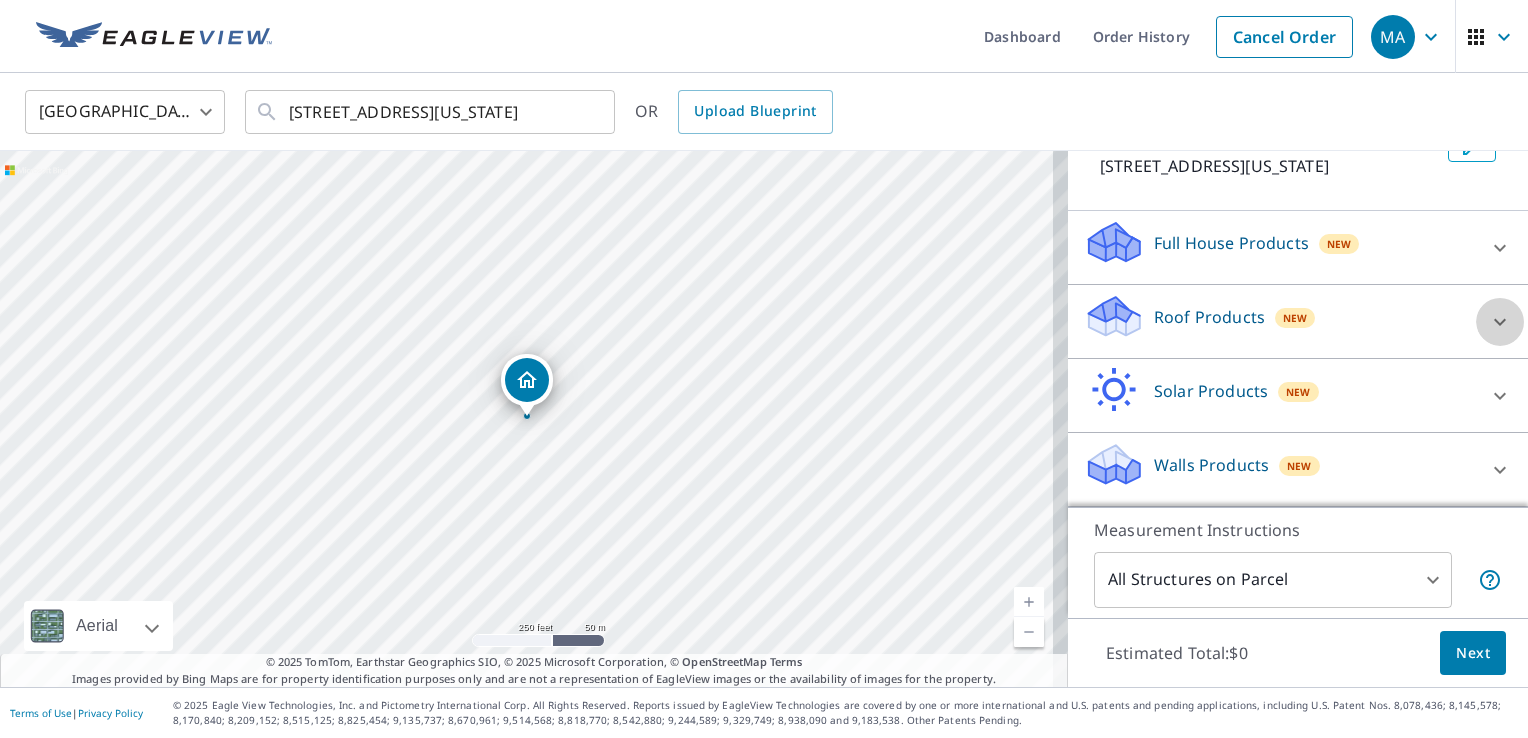 click 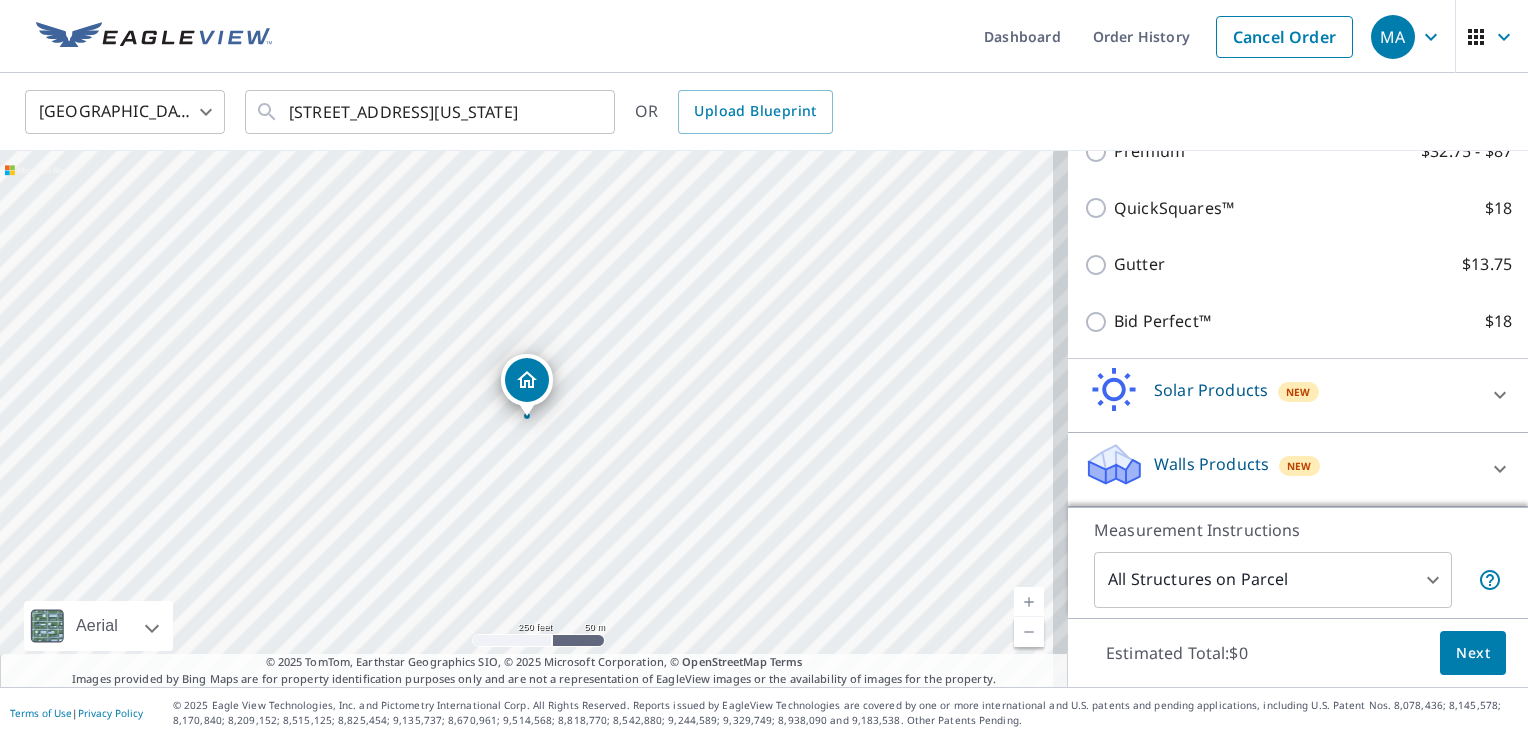 scroll, scrollTop: 0, scrollLeft: 0, axis: both 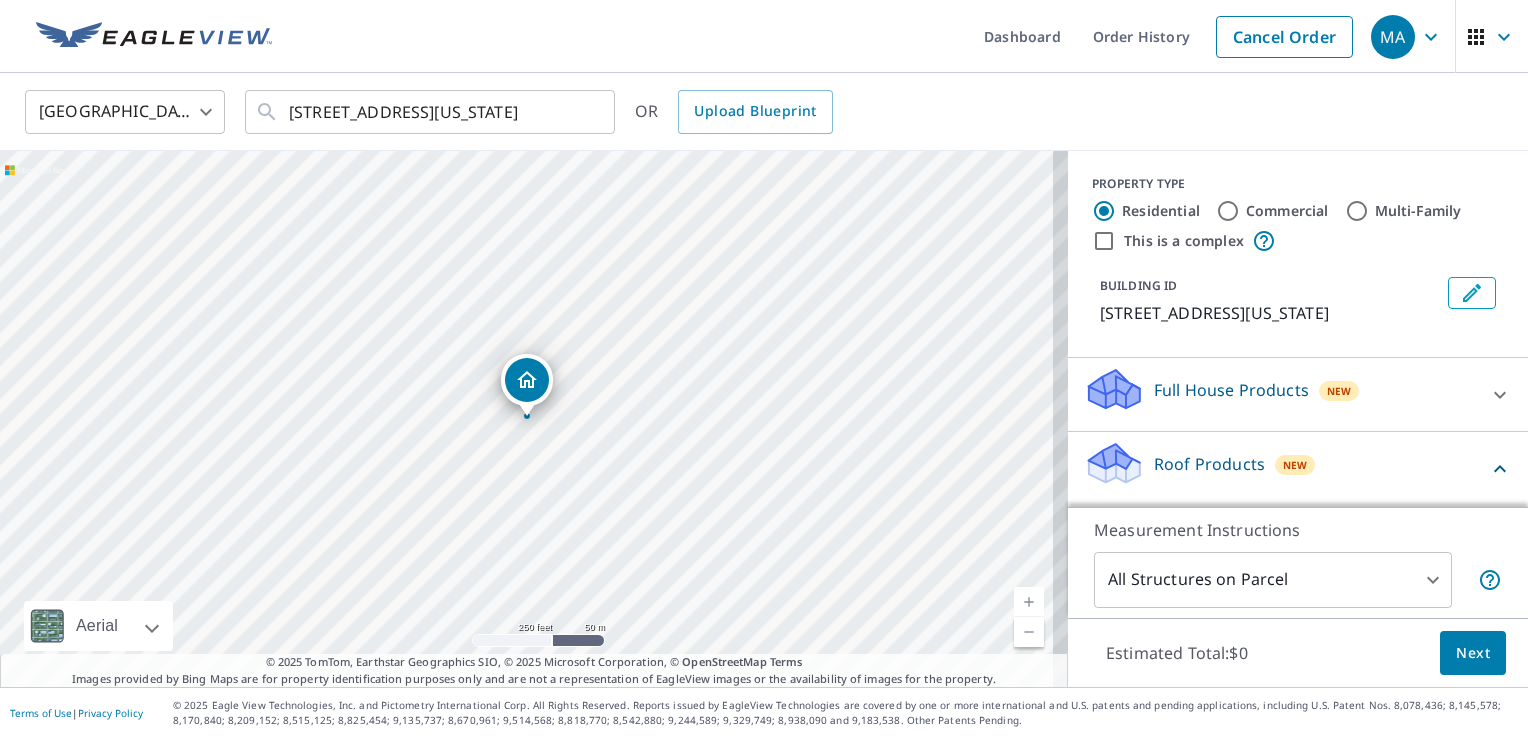 click on "PROPERTY TYPE" at bounding box center [1298, 184] 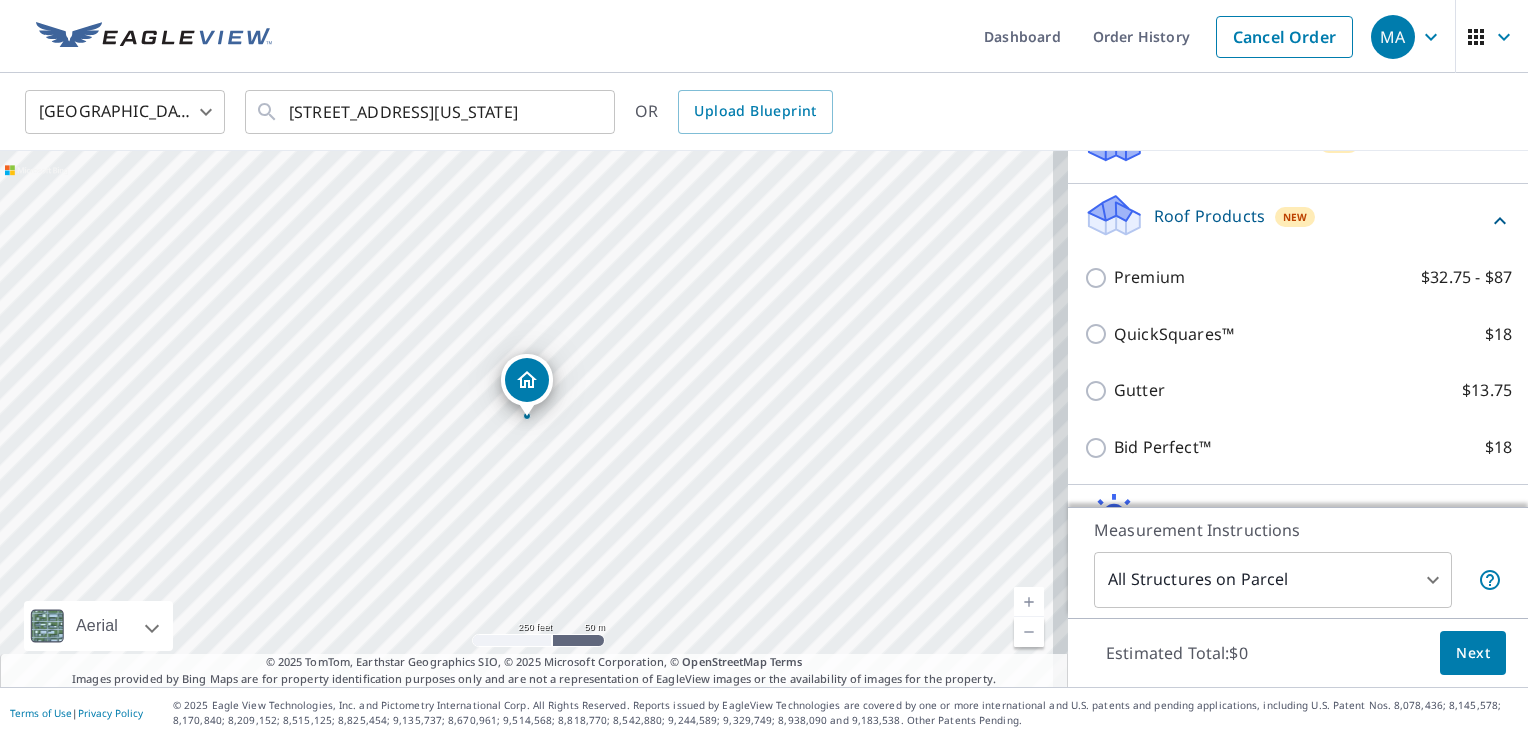 scroll, scrollTop: 180, scrollLeft: 0, axis: vertical 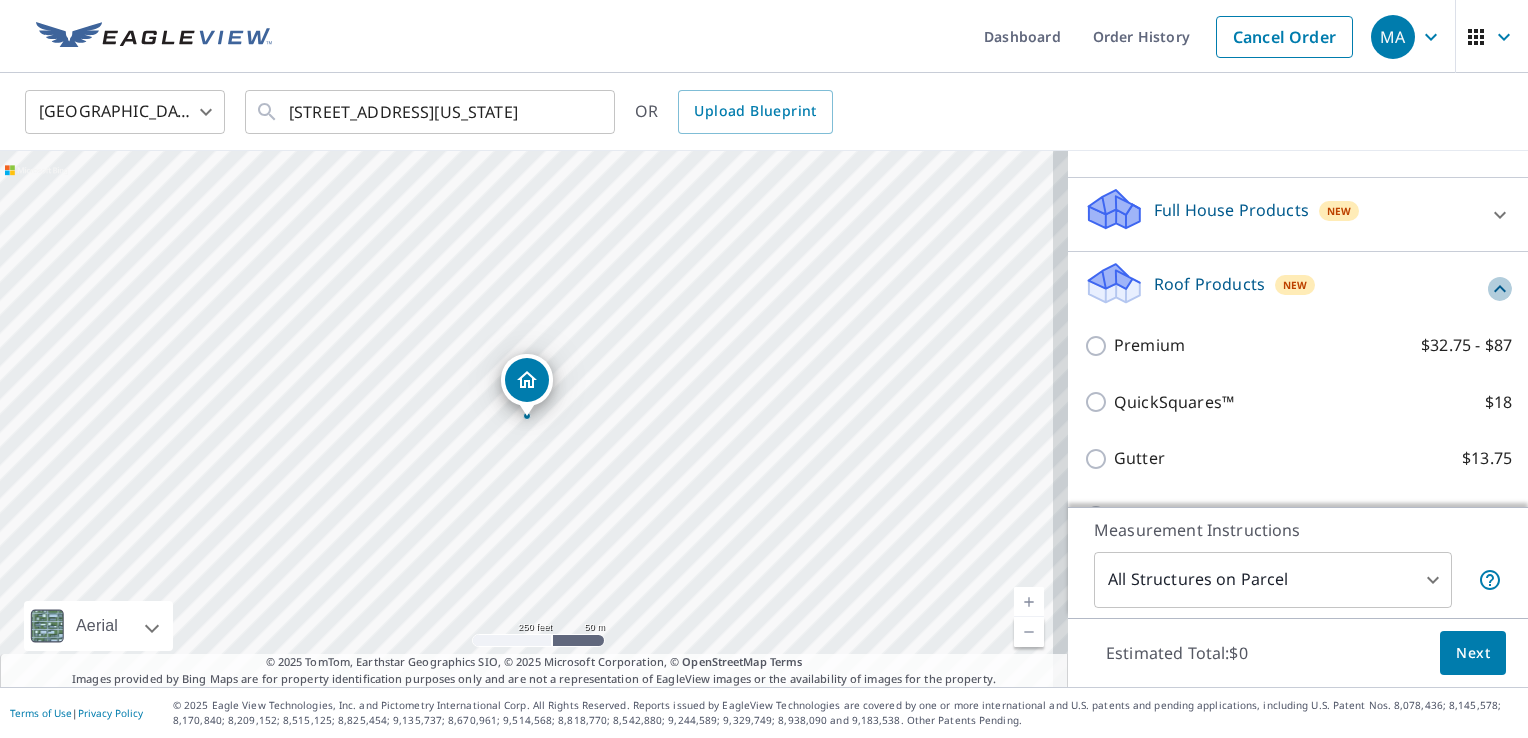 click 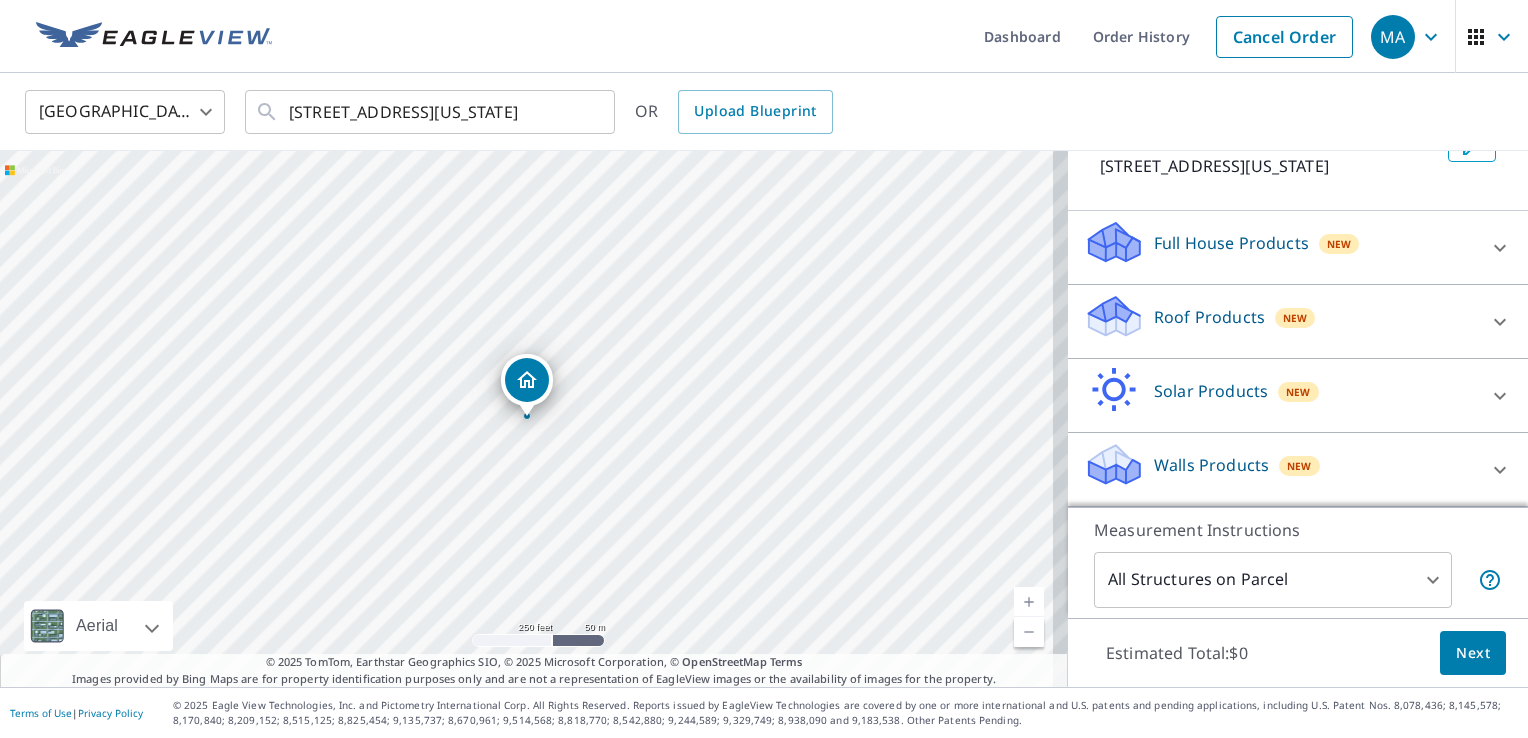 scroll, scrollTop: 169, scrollLeft: 0, axis: vertical 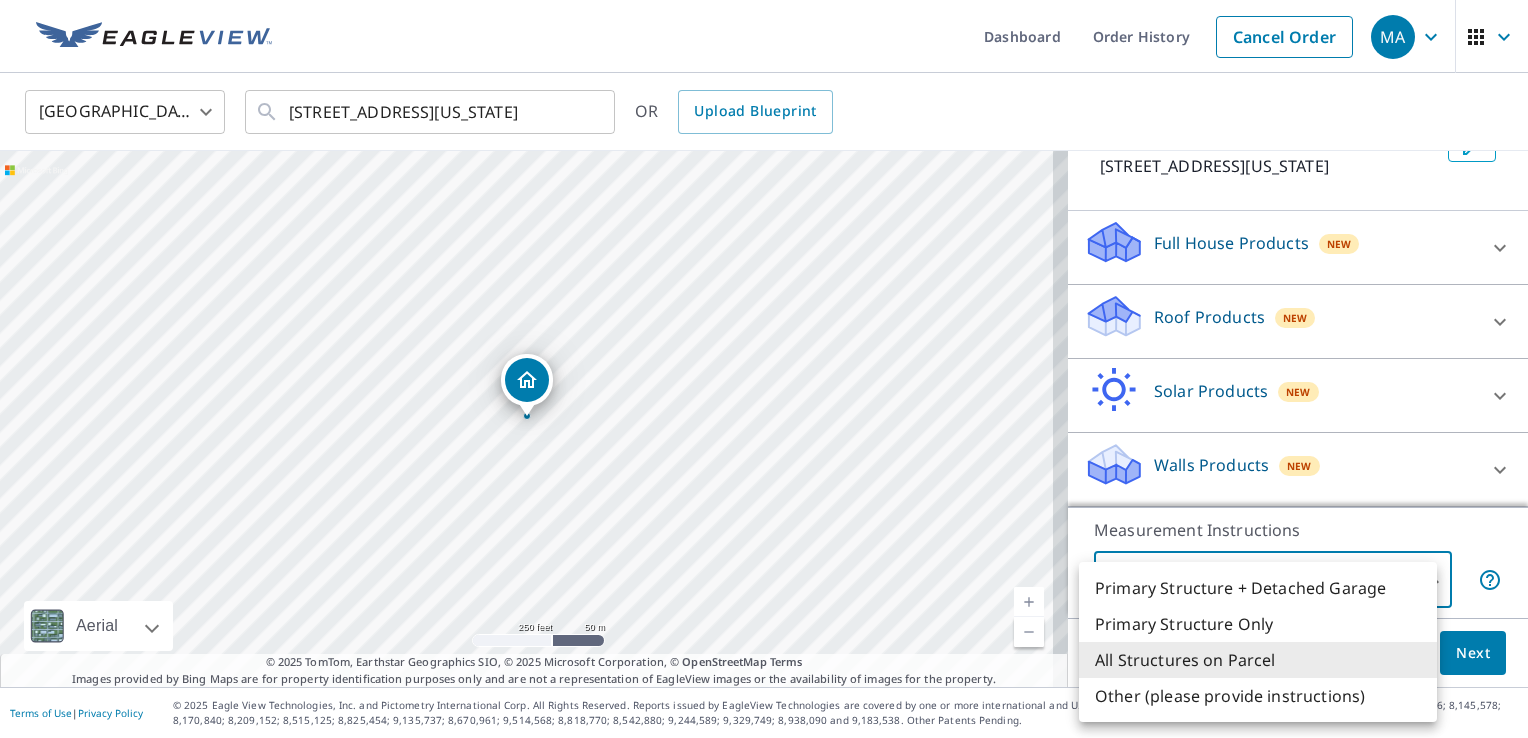 click on "MA MA
Dashboard Order History Cancel Order MA United States US ​ 5935 Nw 41st St Oklahoma City, OK 73122 ​ OR Upload Blueprint 5935 NW 41st St Oklahoma City, OK 73122 Aerial Road A standard road map Aerial A detailed look from above Labels Labels 250 feet 50 m © 2025 TomTom, © Vexcel Imaging, © 2025 Microsoft Corporation,  © OpenStreetMap Terms © 2025 TomTom, Earthstar Geographics SIO, © 2025 Microsoft Corporation, ©   OpenStreetMap   Terms Images provided by Bing Maps are for property identification purposes only and are not a representation of EagleView images or the availability of images for the property. PROPERTY TYPE Residential Commercial Multi-Family This is a complex BUILDING ID 5935 NW 41st St, Oklahoma City, OK, 73122 Full House Products New Full House™ $105 Roof Products New Premium $32.75 - $87 QuickSquares™ $18 Gutter $13.75 Bid Perfect™ $18 Solar Products New Inform Essentials+ $63.25 Walls Products New Walls, Windows & Doors $78 Walls $40 Measurement Instructions 3 ​" at bounding box center [764, 369] 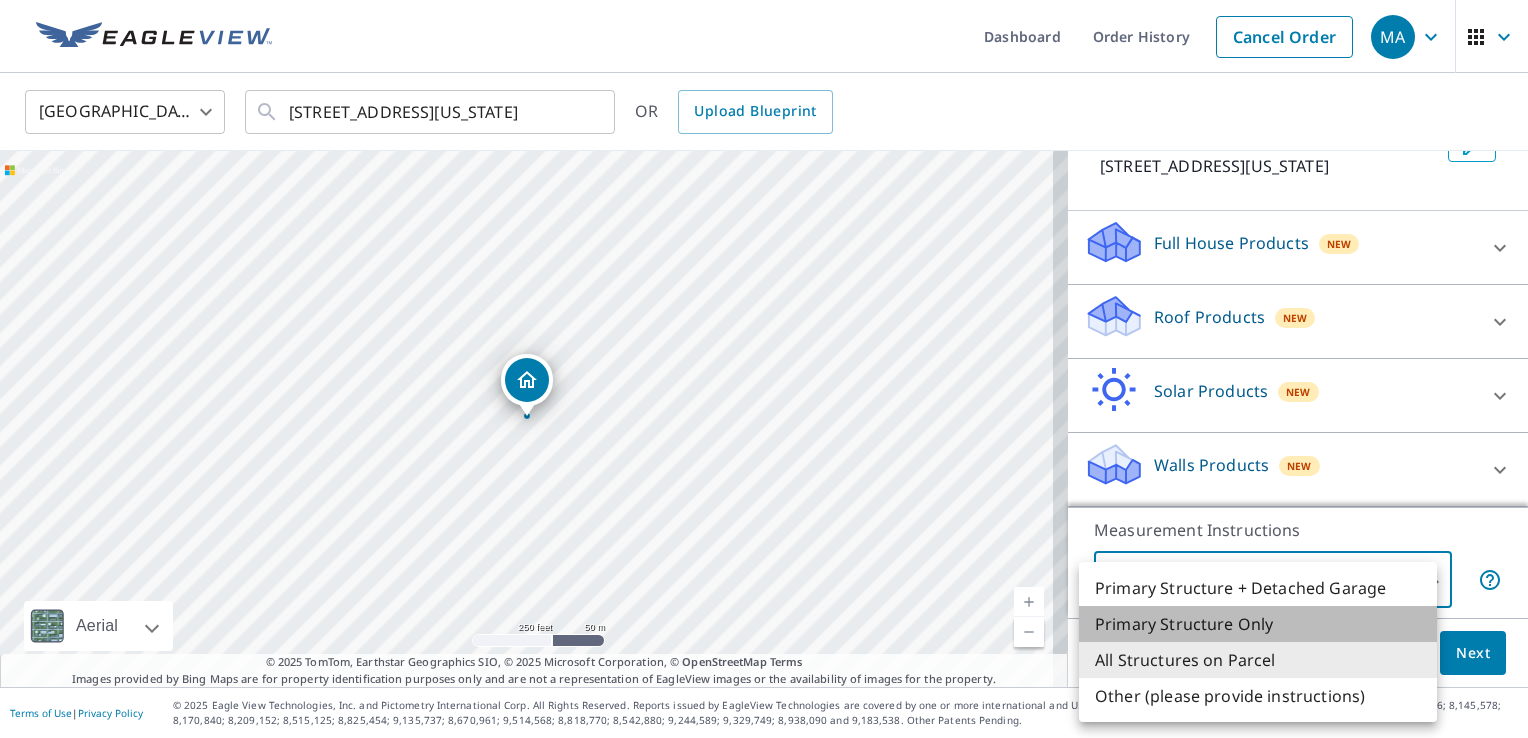 click on "Primary Structure Only" at bounding box center (1258, 624) 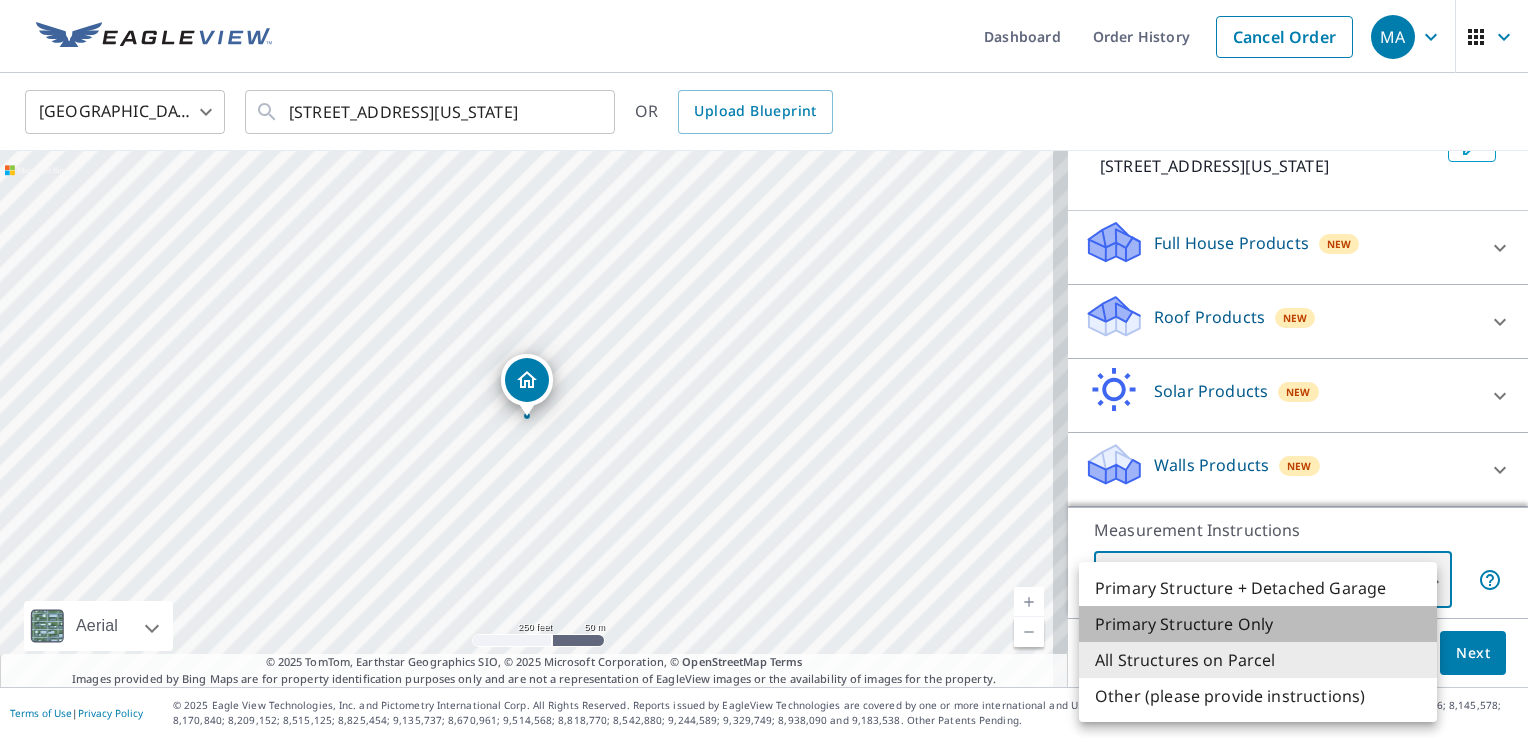 type on "2" 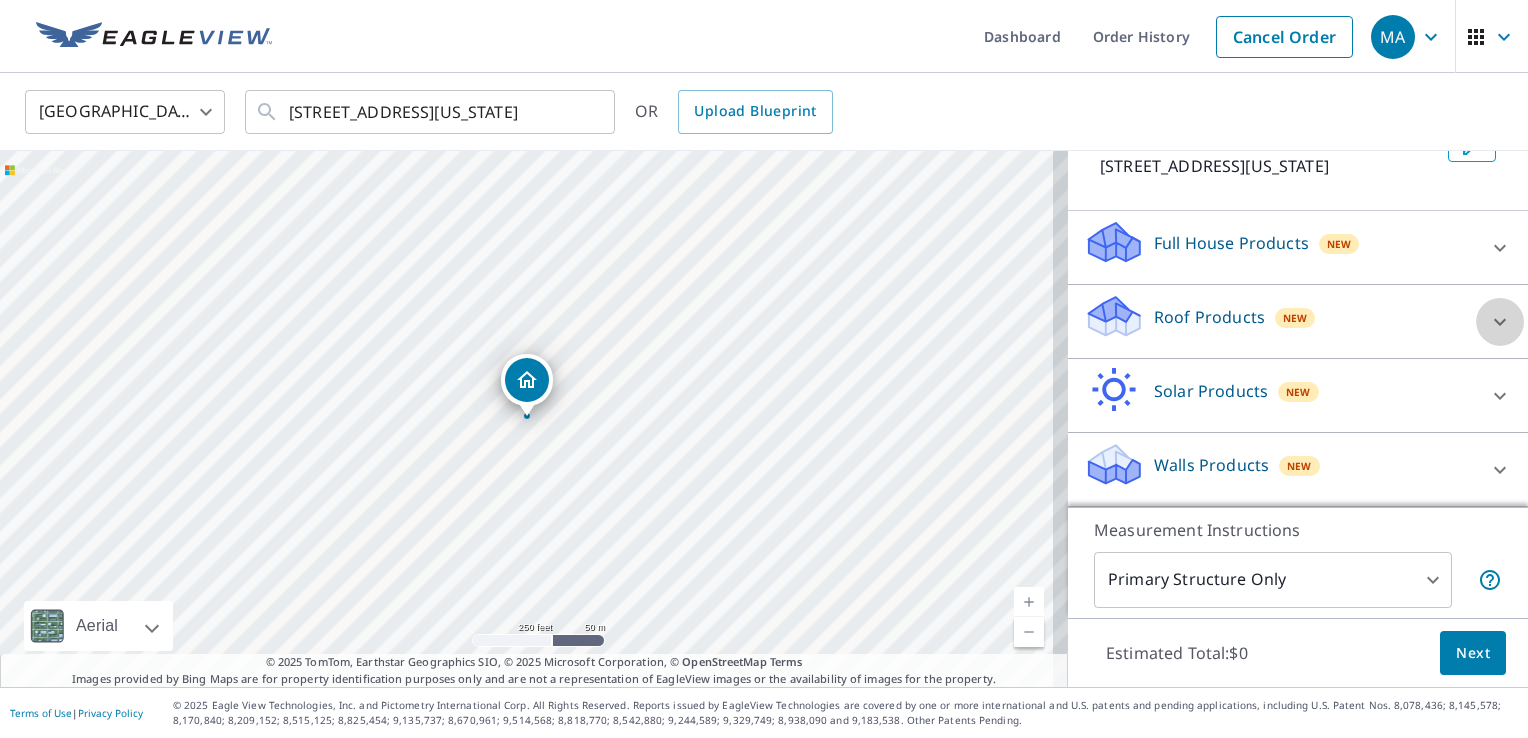 click 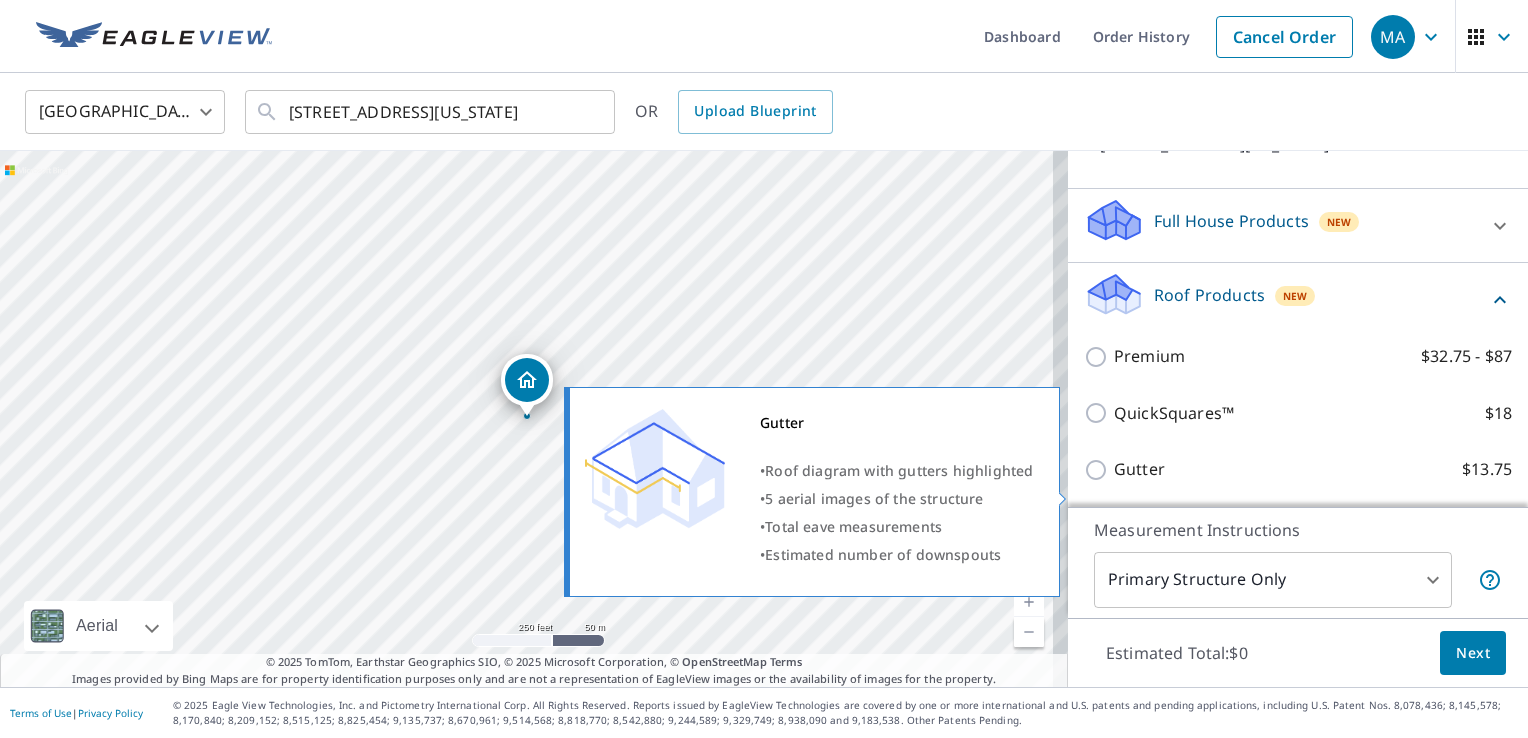 drag, startPoint x: 1505, startPoint y: 337, endPoint x: 1300, endPoint y: 479, distance: 249.37723 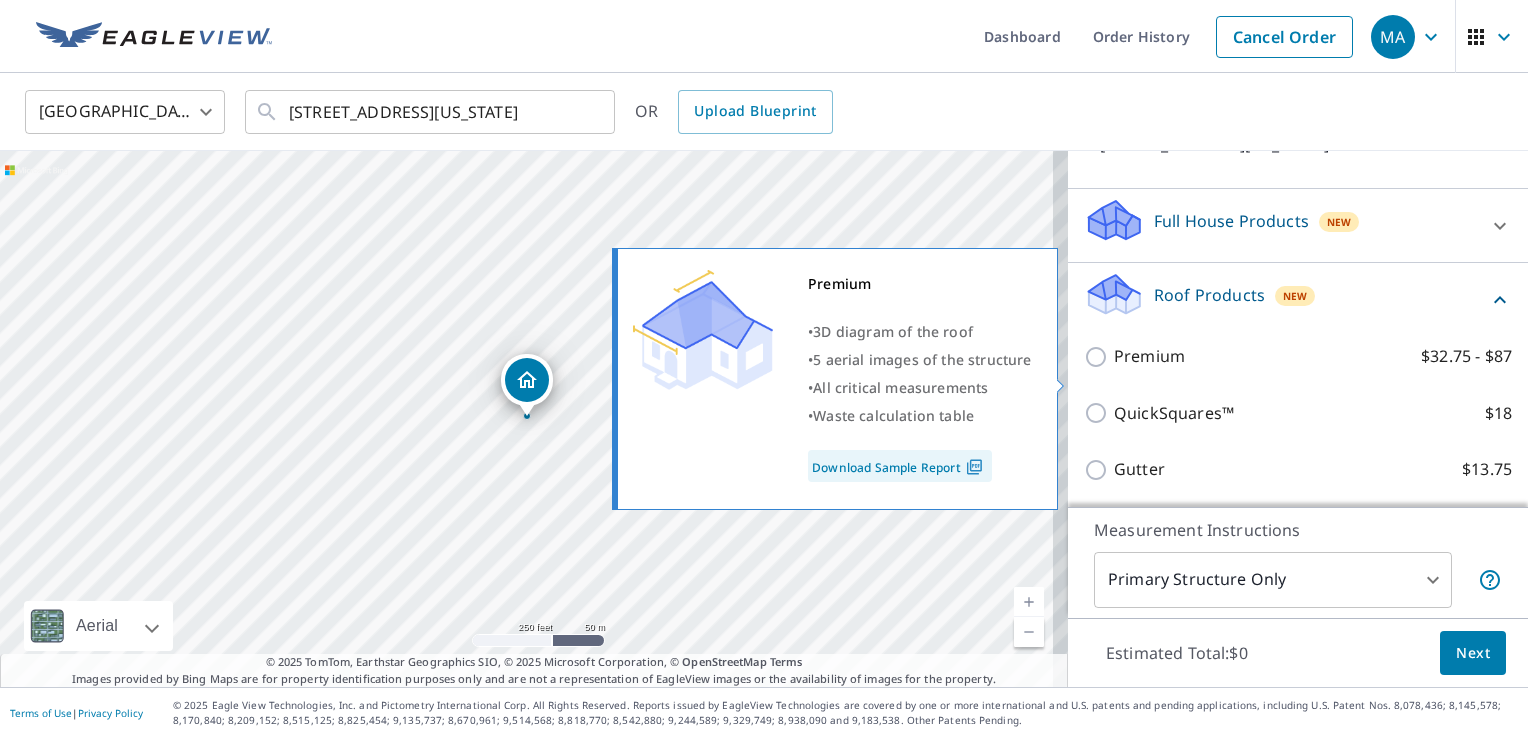 click on "Premium $32.75 - $87" at bounding box center [1313, 356] 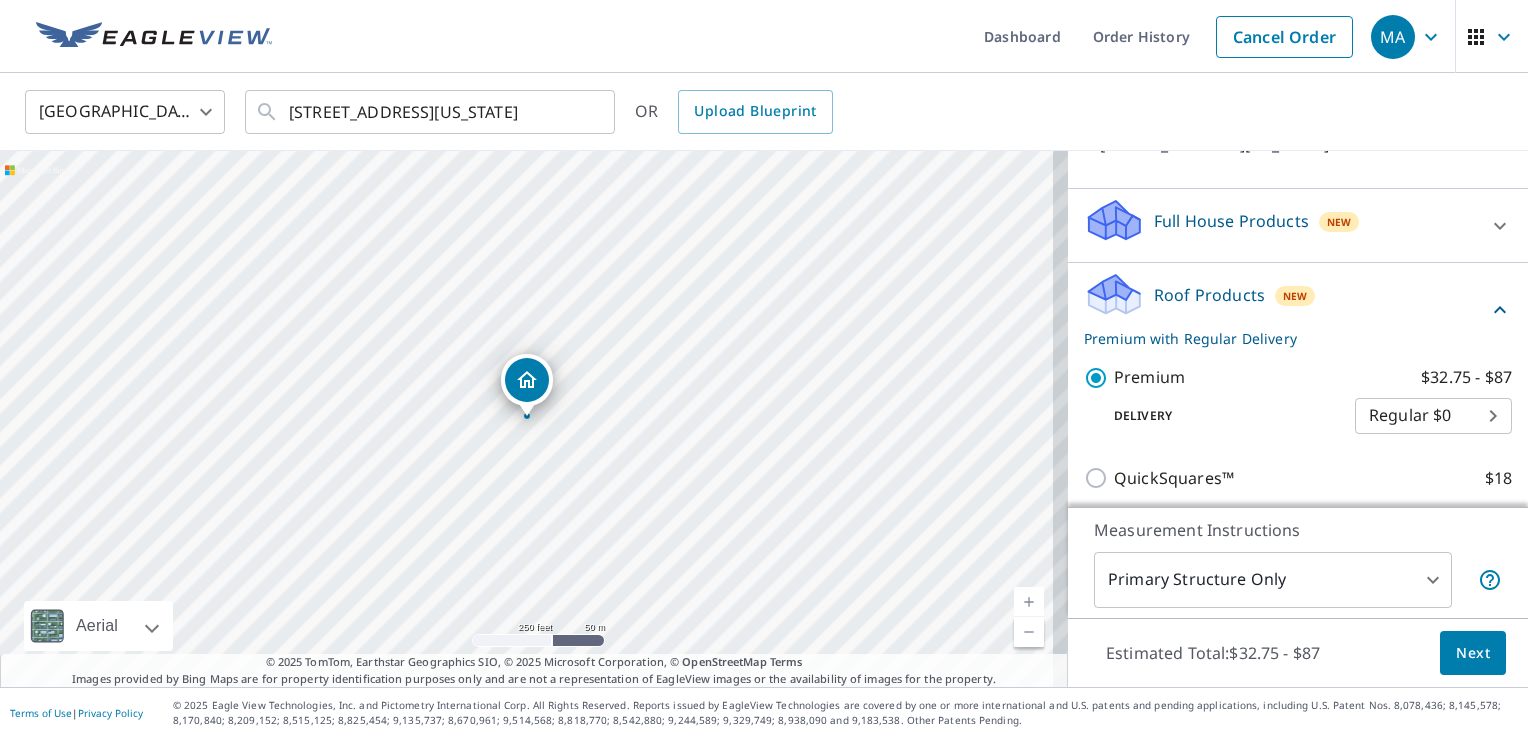 drag, startPoint x: 1503, startPoint y: 331, endPoint x: 1332, endPoint y: 163, distance: 239.71858 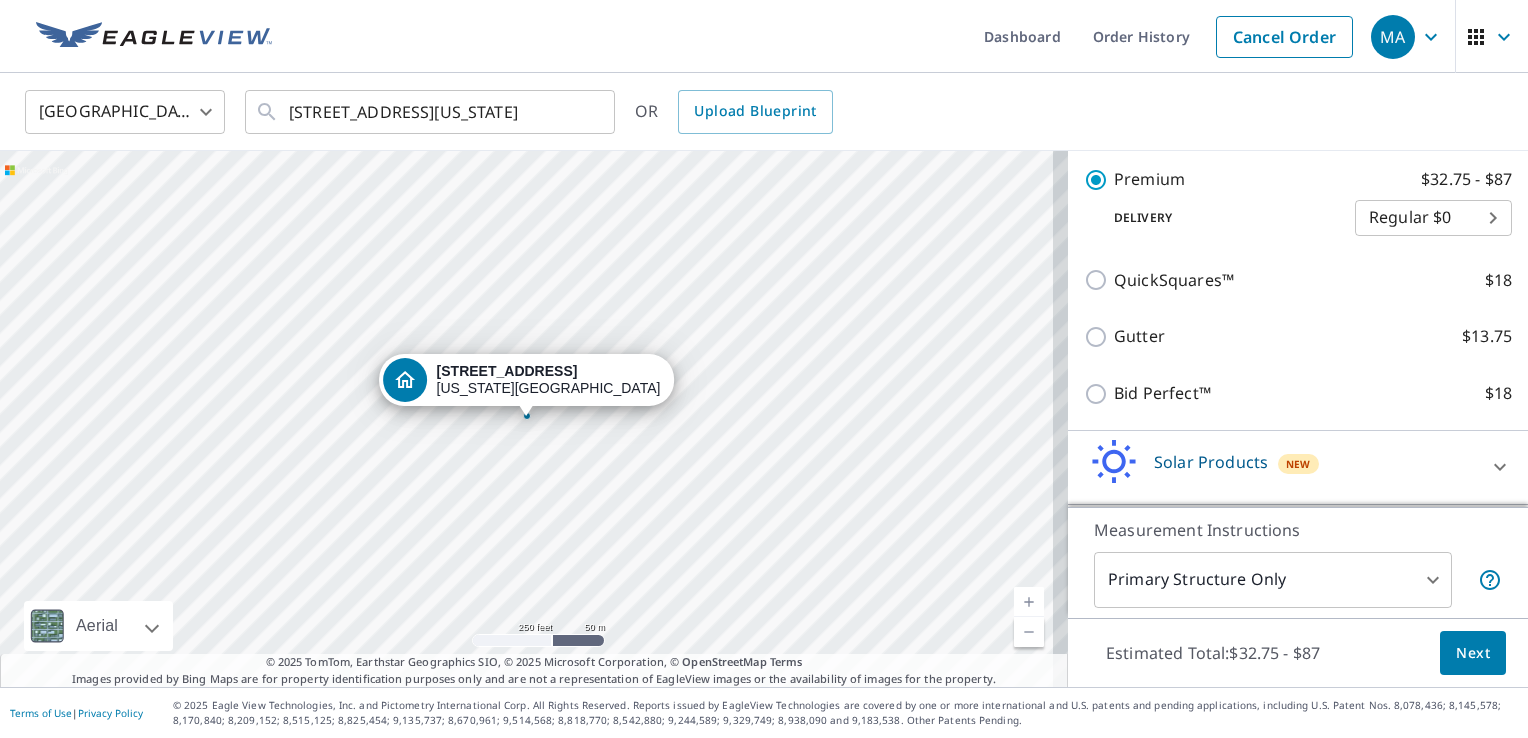 scroll, scrollTop: 371, scrollLeft: 0, axis: vertical 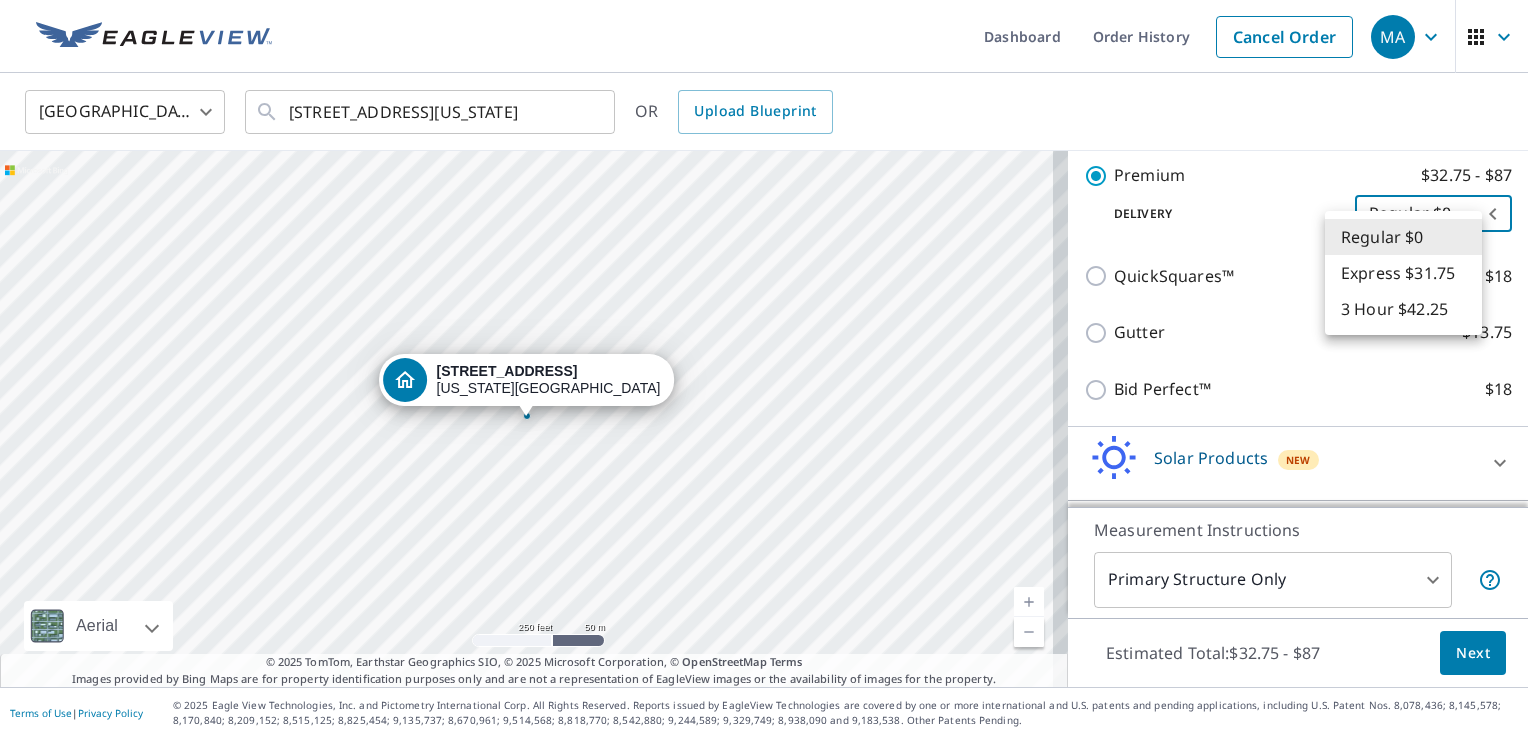 click on "MA MA
Dashboard Order History Cancel Order MA United States US ​ 5935 Nw 41st St Oklahoma City, OK 73122 ​ OR Upload Blueprint 5935 NW 41st St Oklahoma City, OK 73122 Aerial Road A standard road map Aerial A detailed look from above Labels Labels 250 feet 50 m © 2025 TomTom, © Vexcel Imaging, © 2025 Microsoft Corporation,  © OpenStreetMap Terms © 2025 TomTom, Earthstar Geographics SIO, © 2025 Microsoft Corporation, ©   OpenStreetMap   Terms Images provided by Bing Maps are for property identification purposes only and are not a representation of EagleView images or the availability of images for the property. PROPERTY TYPE Residential Commercial Multi-Family This is a complex BUILDING ID 5935 NW 41st St, Oklahoma City, OK, 73122 Full House Products New Full House™ $105 Roof Products New Premium with Regular Delivery Premium $32.75 - $87 Delivery Regular $0 8 ​ QuickSquares™ $18 Gutter $13.75 Bid Perfect™ $18 Solar Products New Inform Essentials+ $63.25 Walls Products New $78 Walls $40" at bounding box center [764, 369] 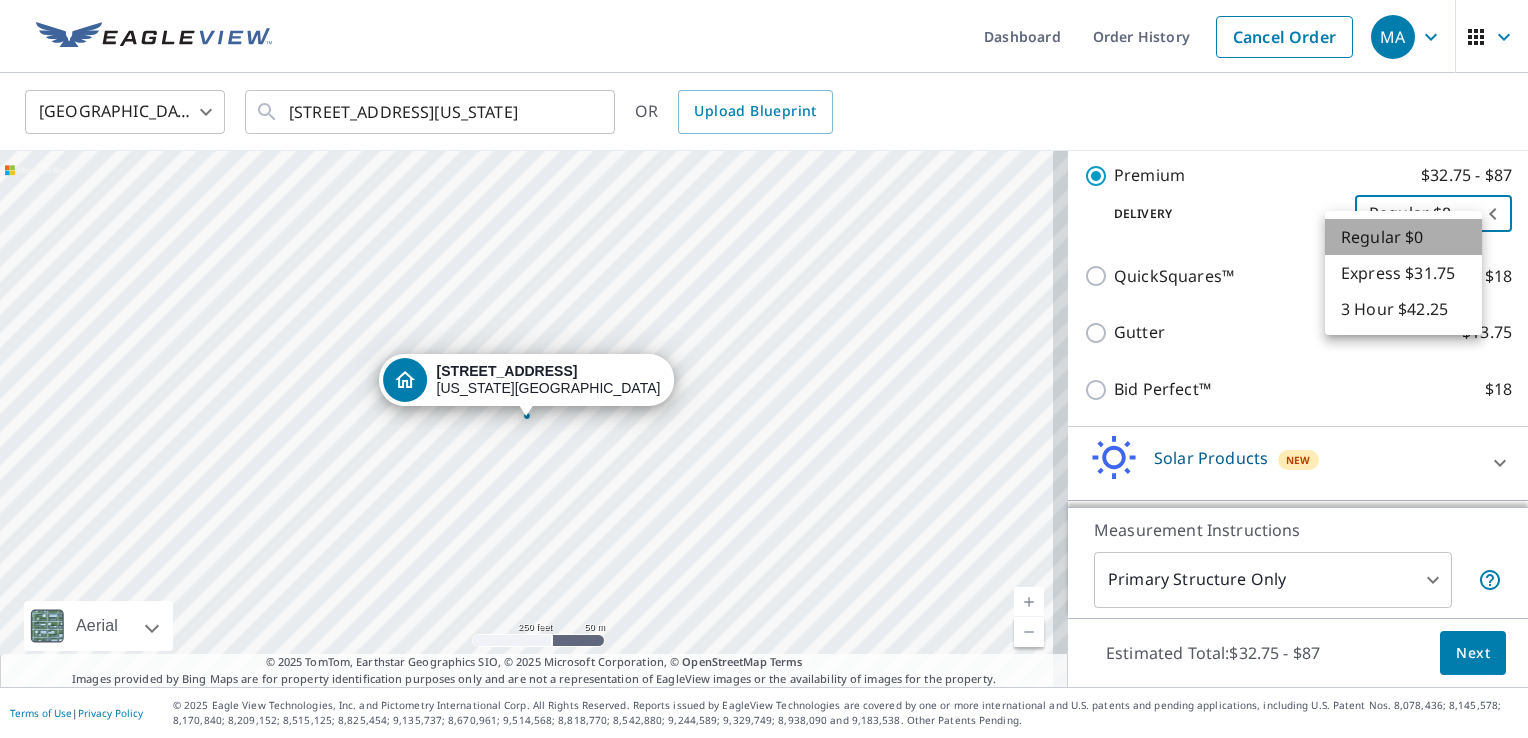 click on "Regular $0" at bounding box center (1403, 237) 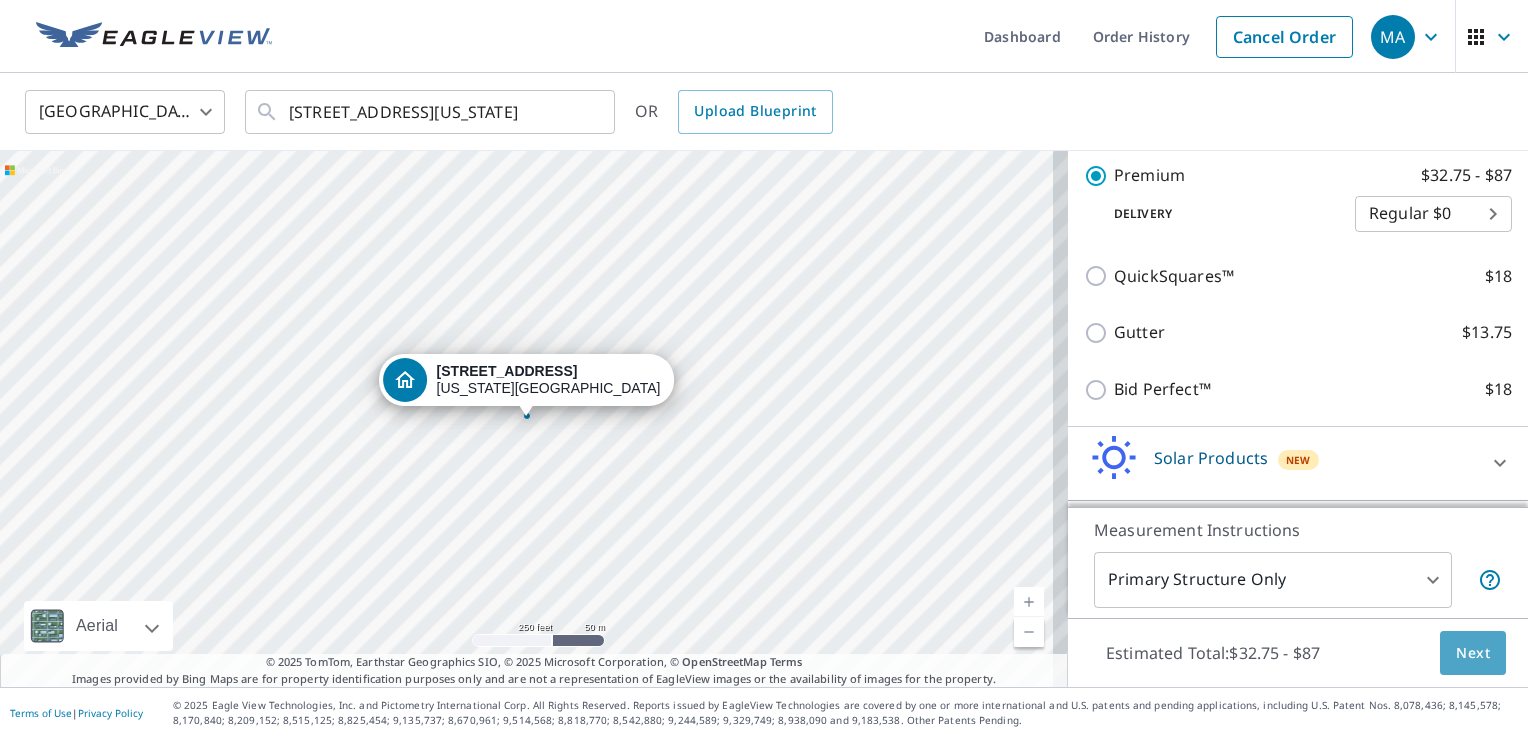 click on "Next" at bounding box center [1473, 653] 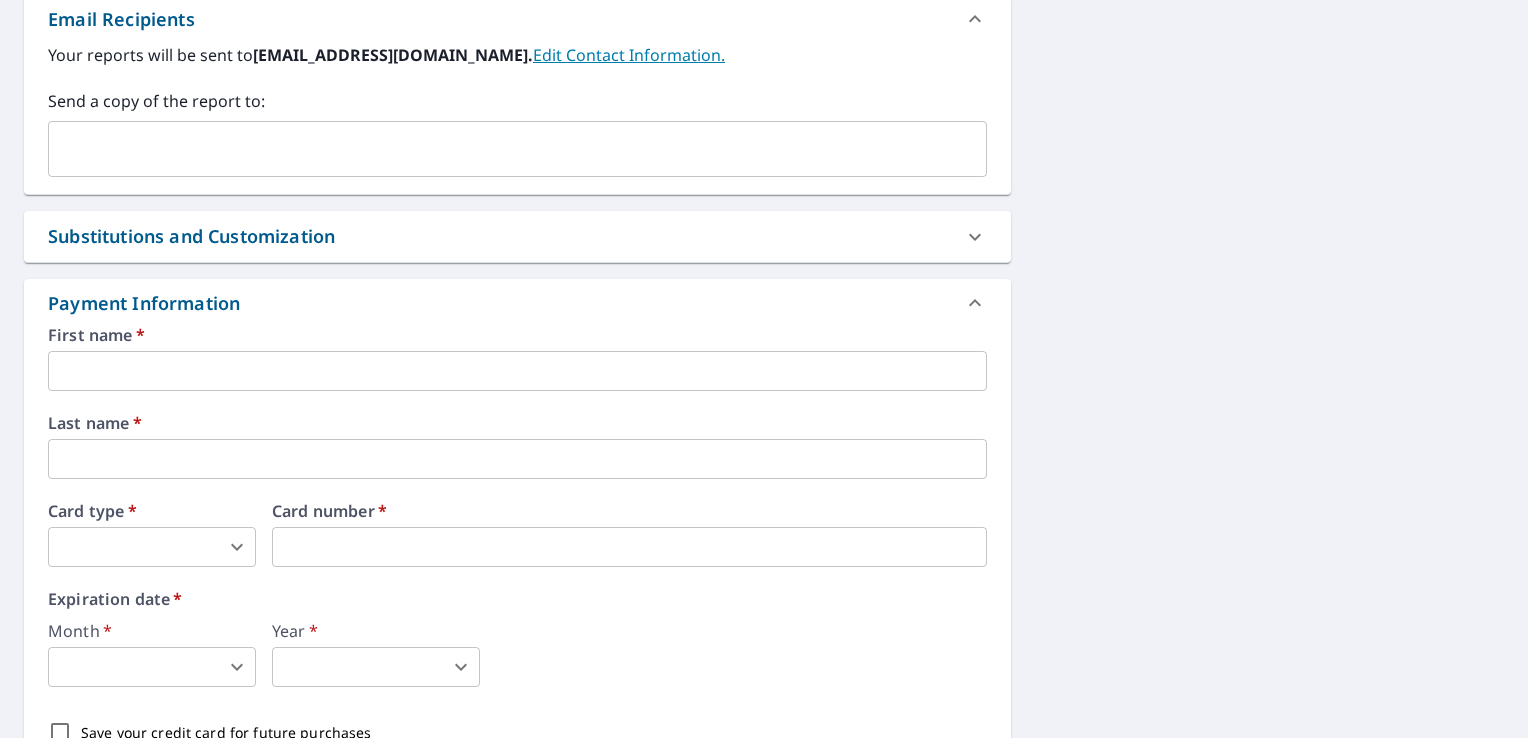 scroll, scrollTop: 815, scrollLeft: 0, axis: vertical 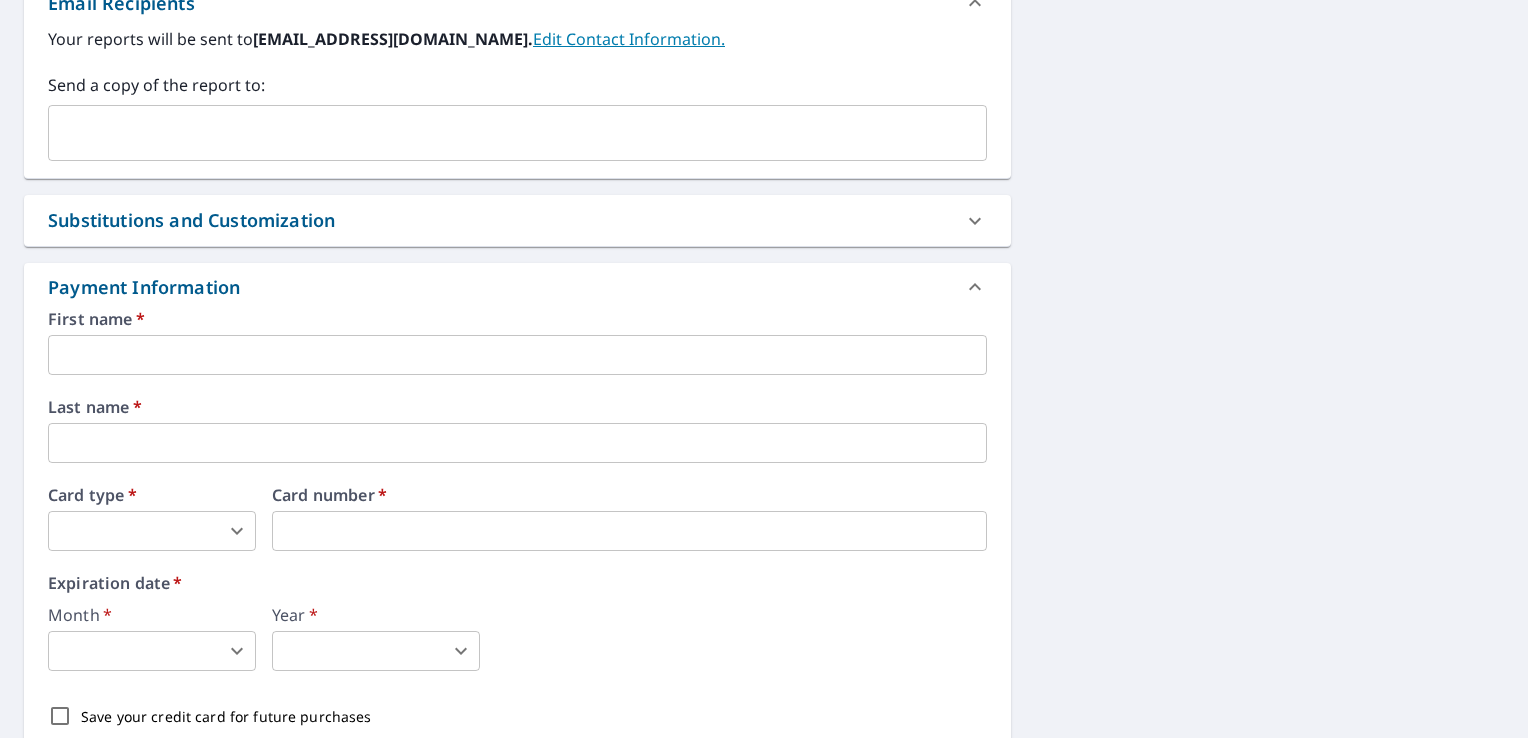 click on "Substitutions and Customization" at bounding box center [499, 220] 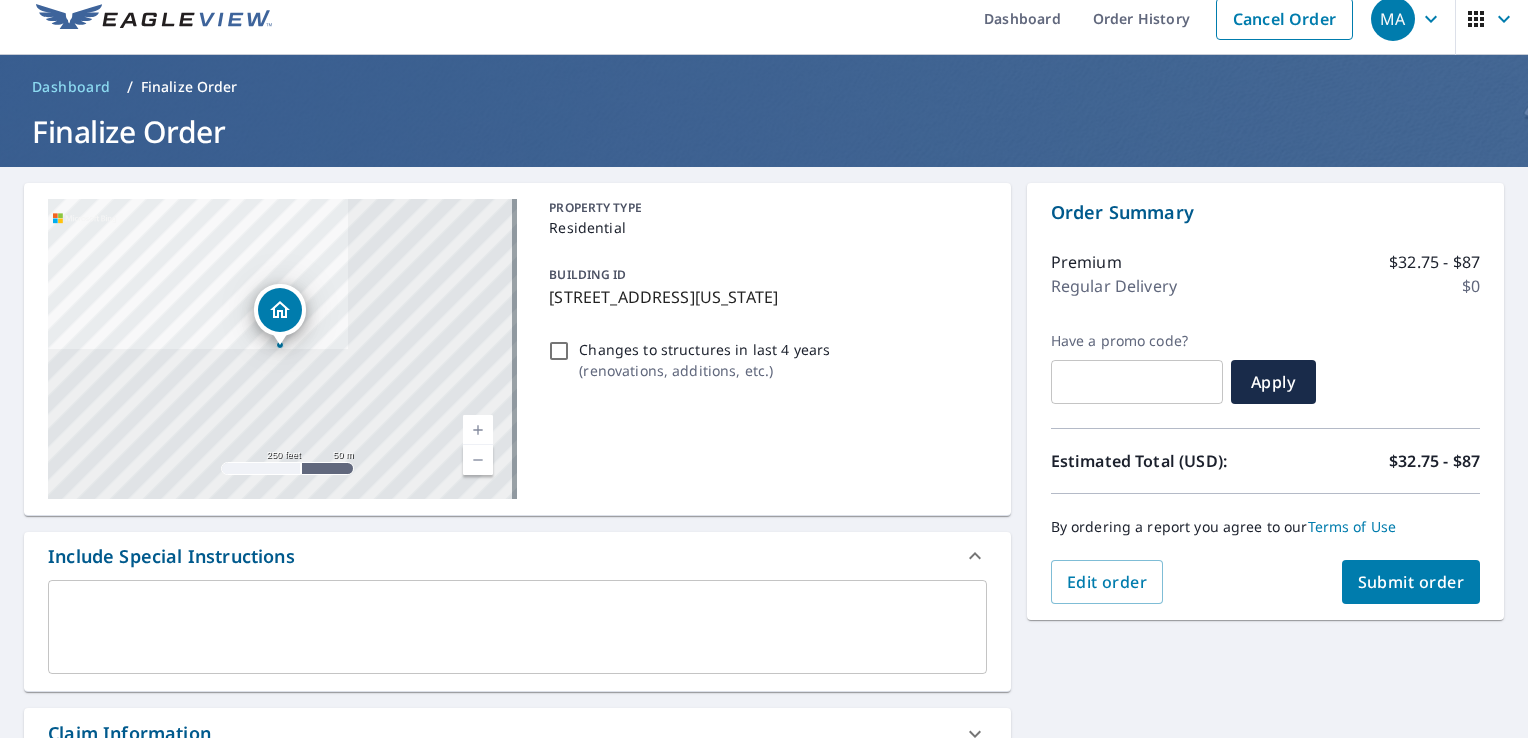 scroll, scrollTop: 0, scrollLeft: 0, axis: both 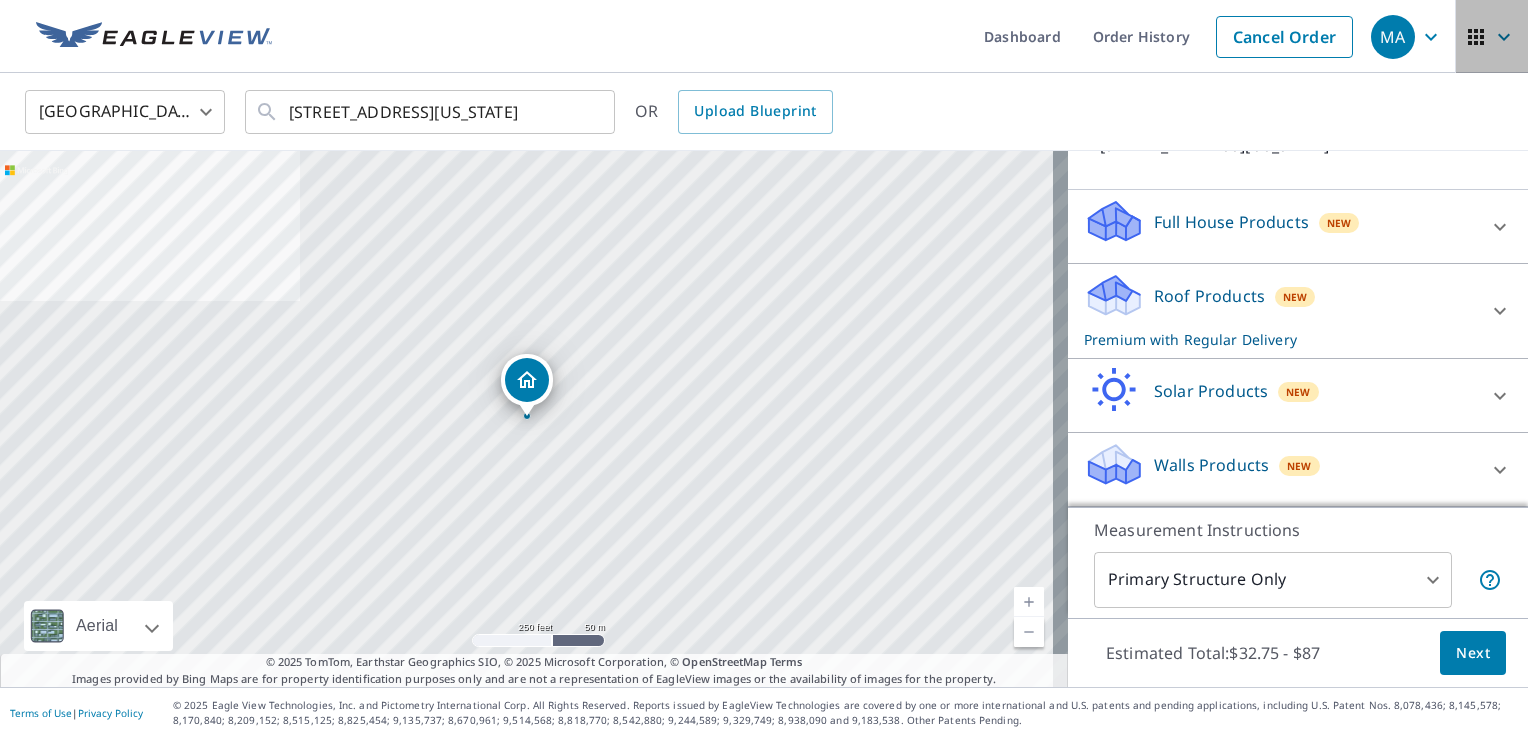 click at bounding box center (1492, 37) 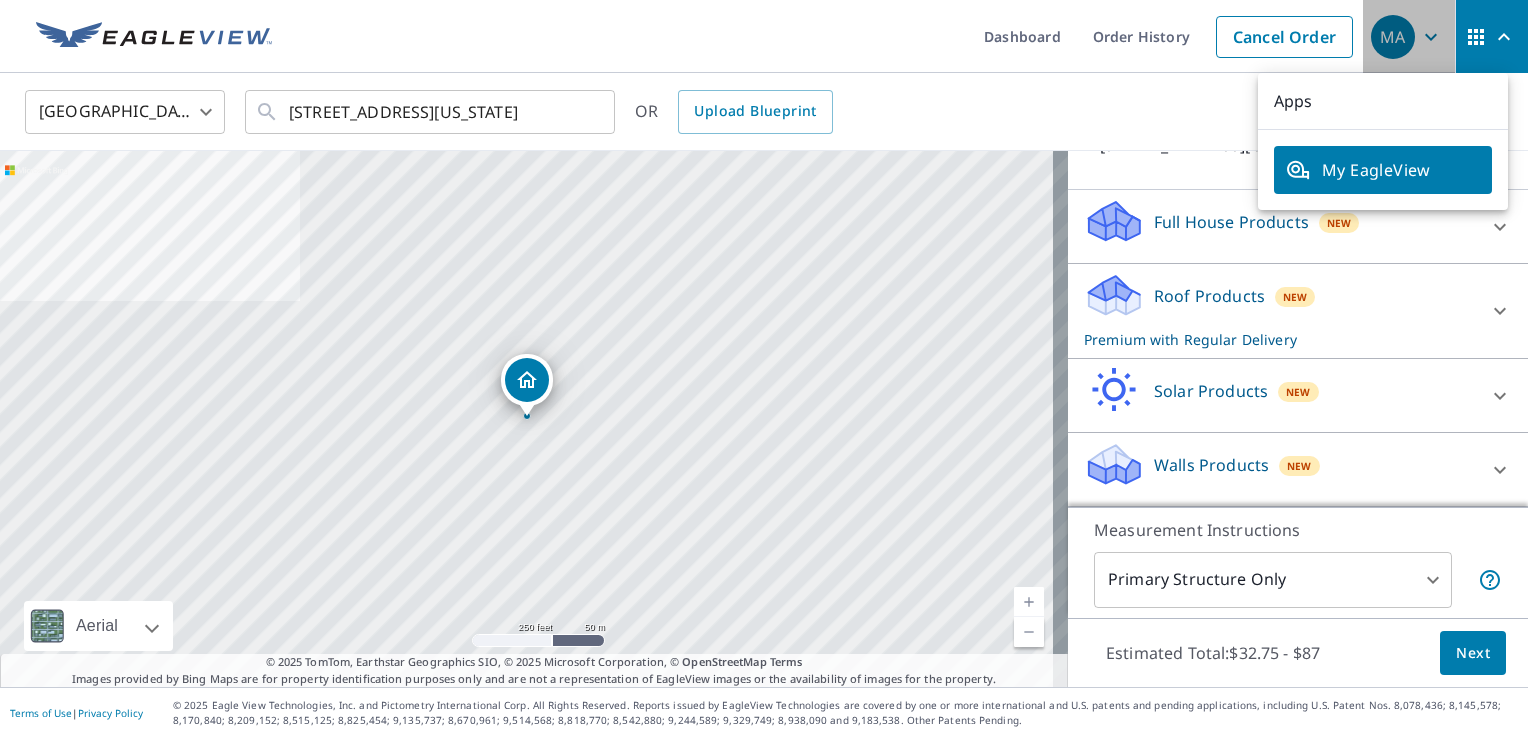 click 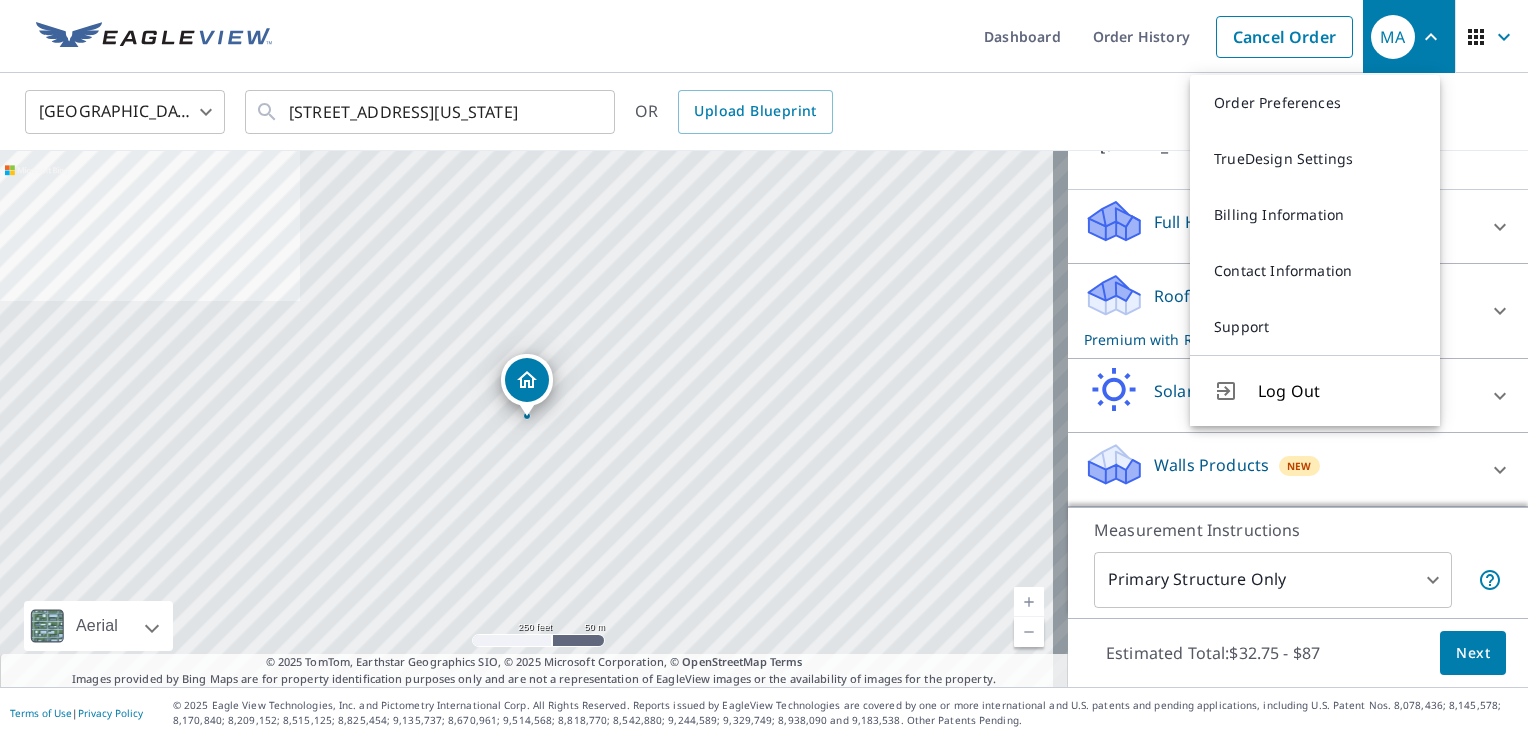 click on "United States US ​ 5935 Nw 41st St Oklahoma City, OK 73122 ​ OR Upload Blueprint" at bounding box center (757, 111) 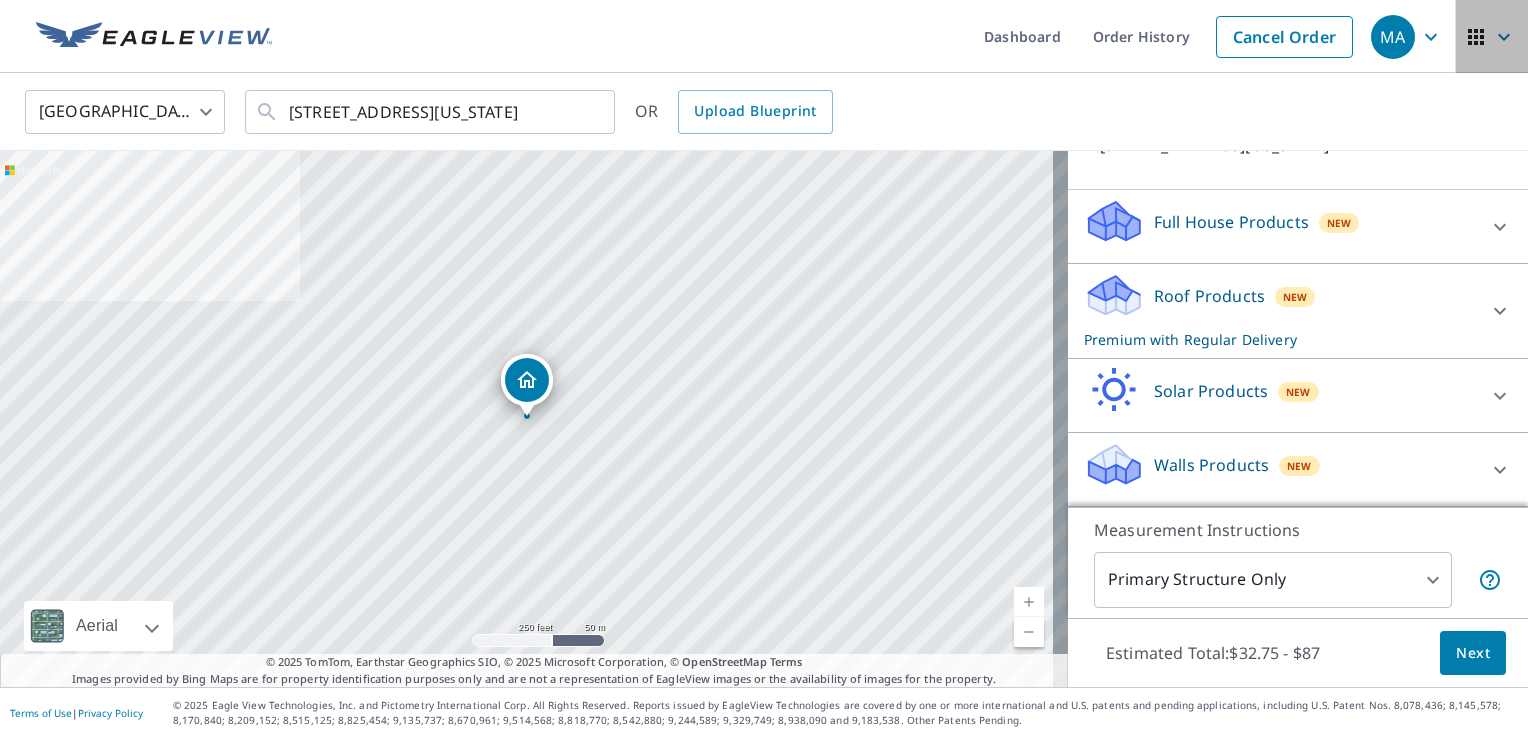 drag, startPoint x: 1502, startPoint y: 342, endPoint x: 1477, endPoint y: 48, distance: 295.061 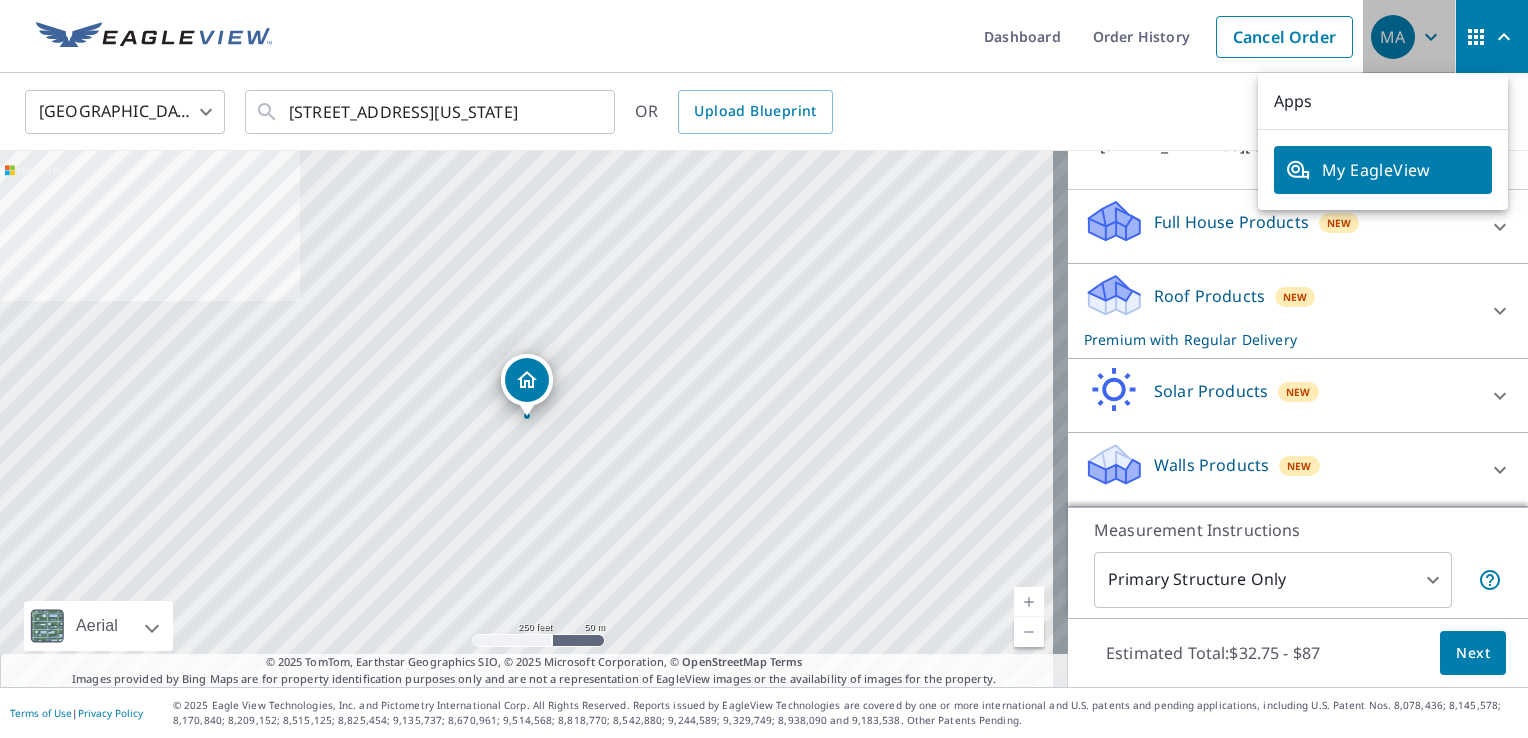click 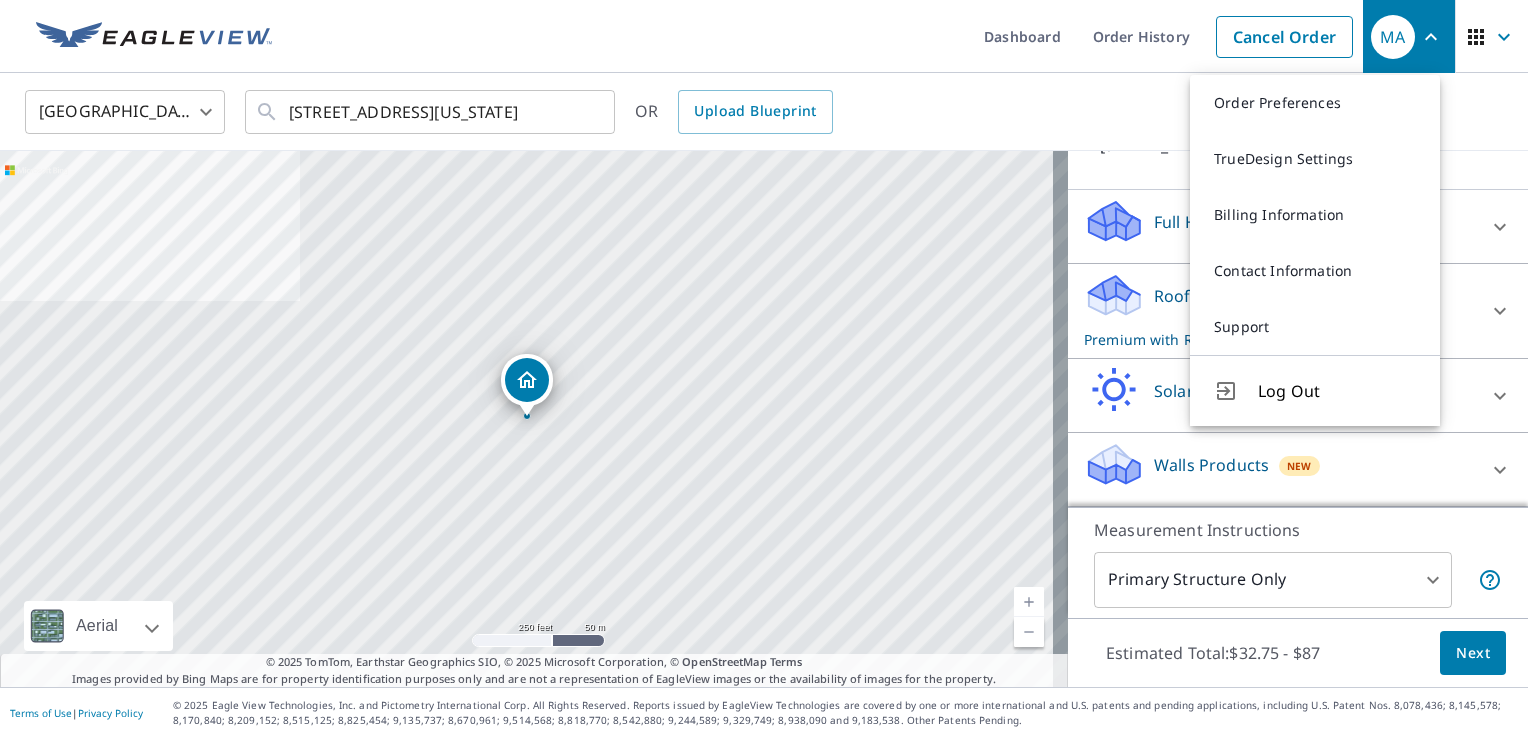 click on "United States US ​ 5935 Nw 41st St Oklahoma City, OK 73122 ​ OR Upload Blueprint" at bounding box center (757, 111) 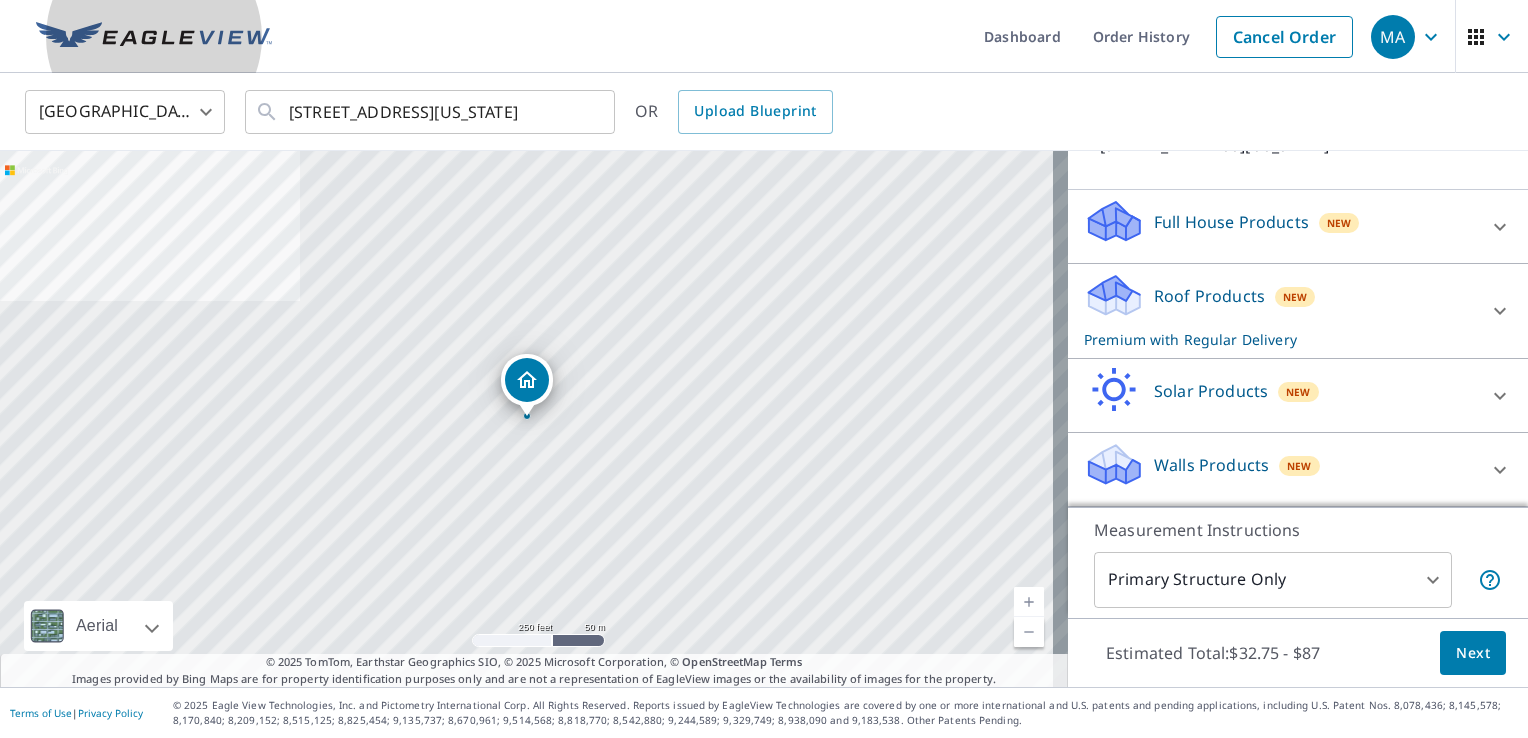 click at bounding box center (154, 37) 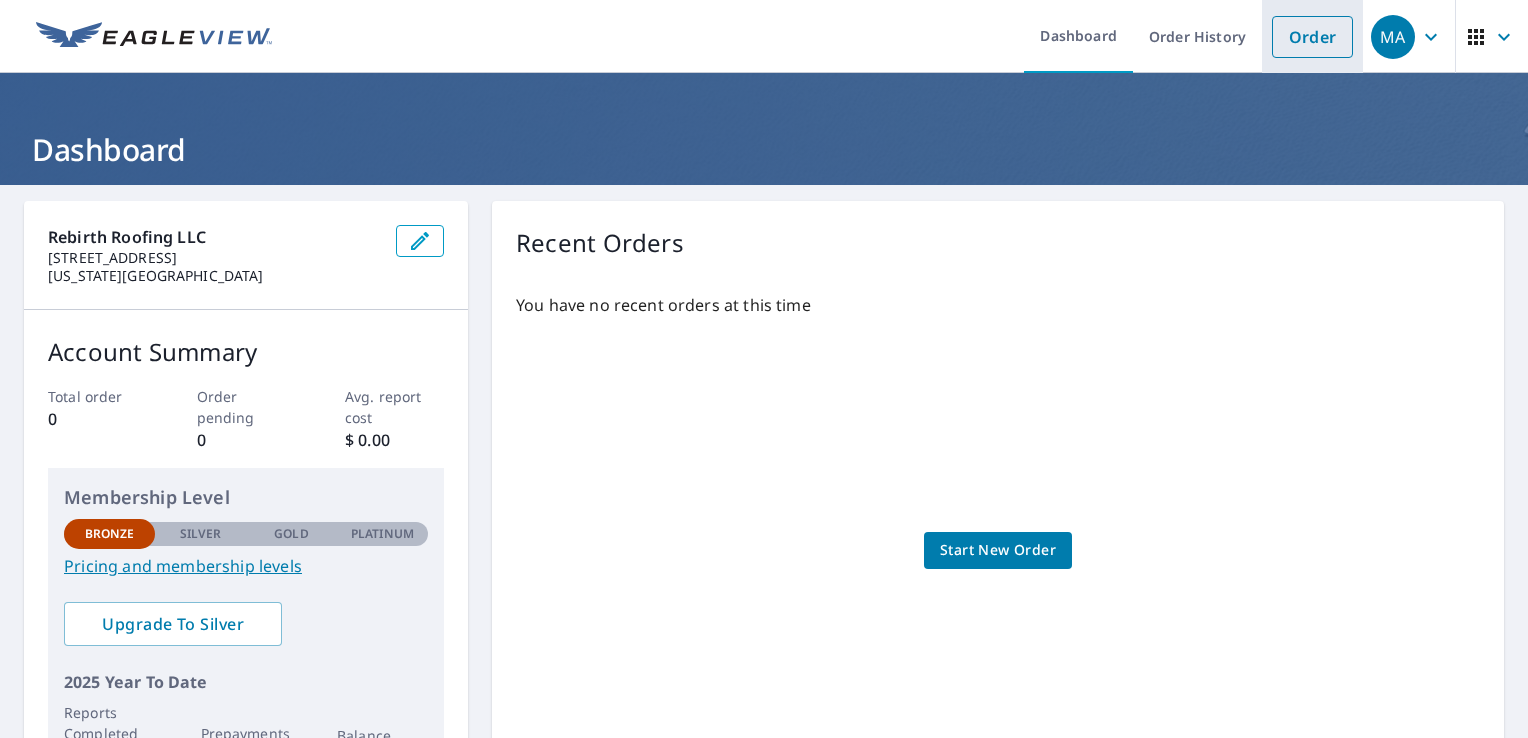 click on "Order" at bounding box center [1312, 37] 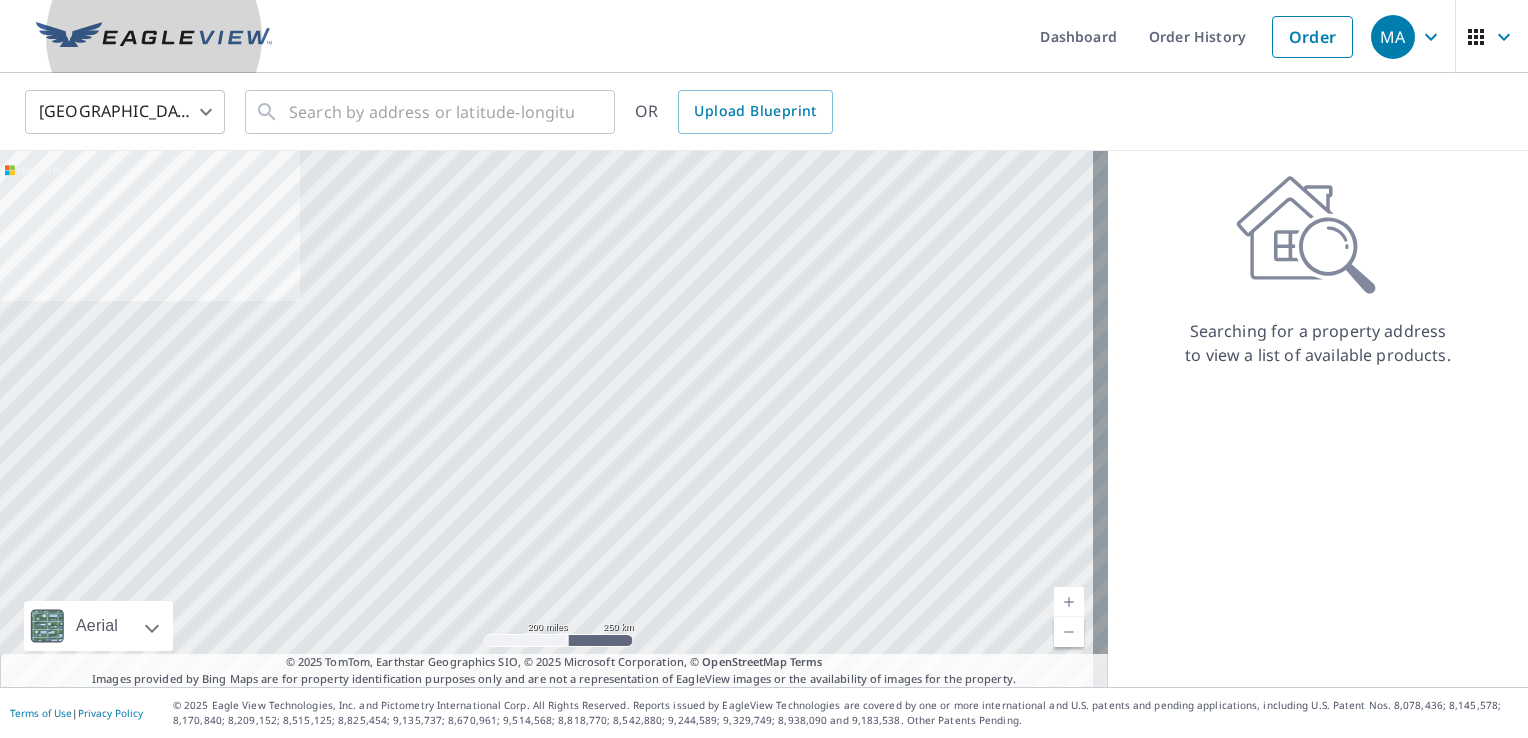 click at bounding box center [154, 37] 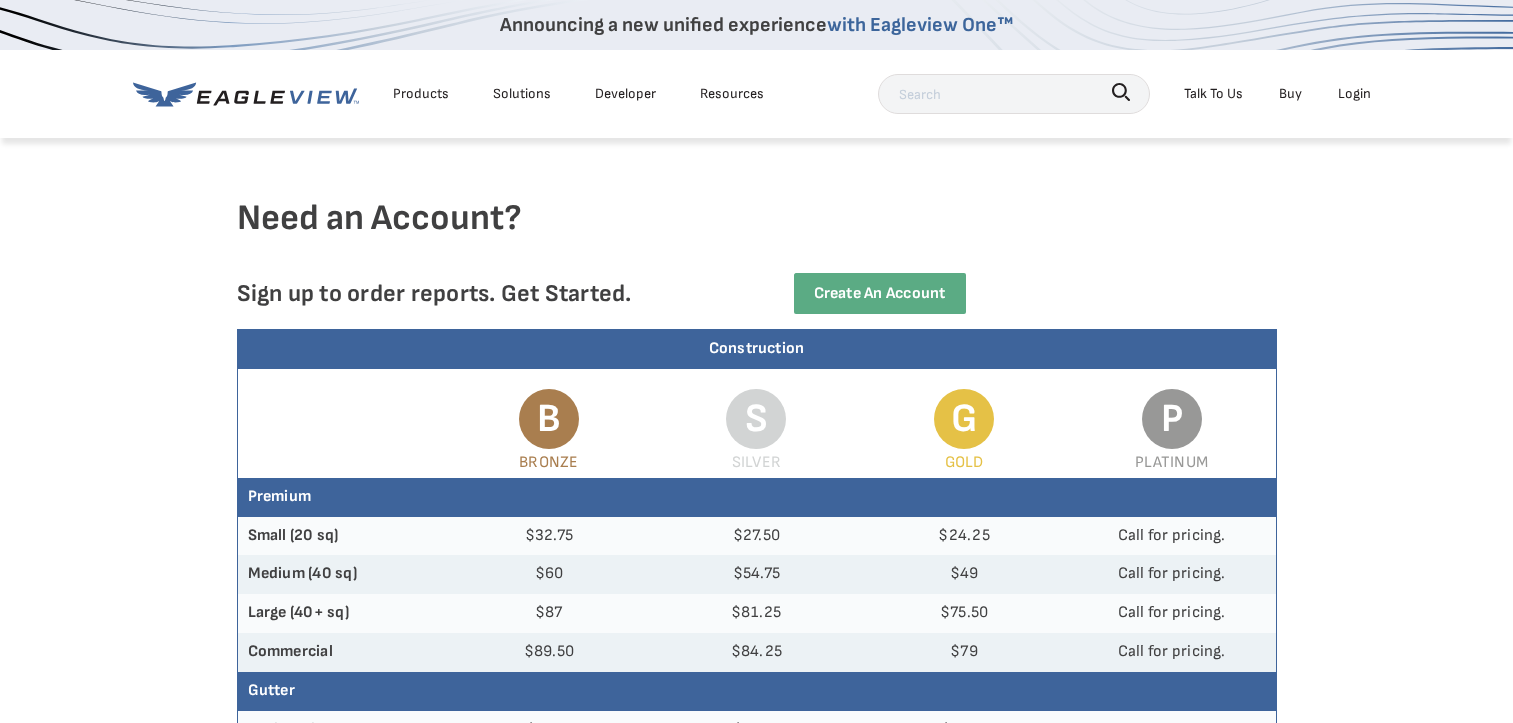 scroll, scrollTop: 0, scrollLeft: 0, axis: both 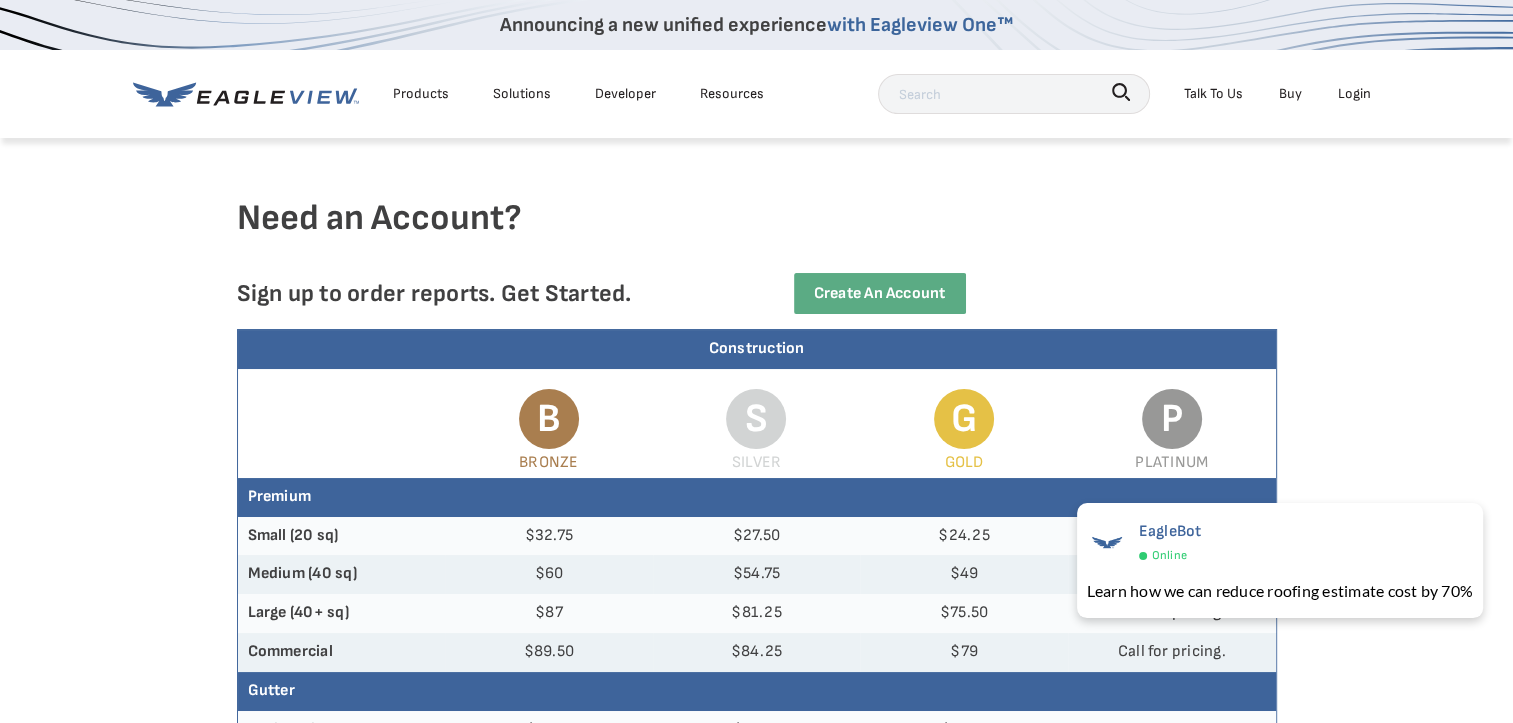 click at bounding box center (1014, 94) 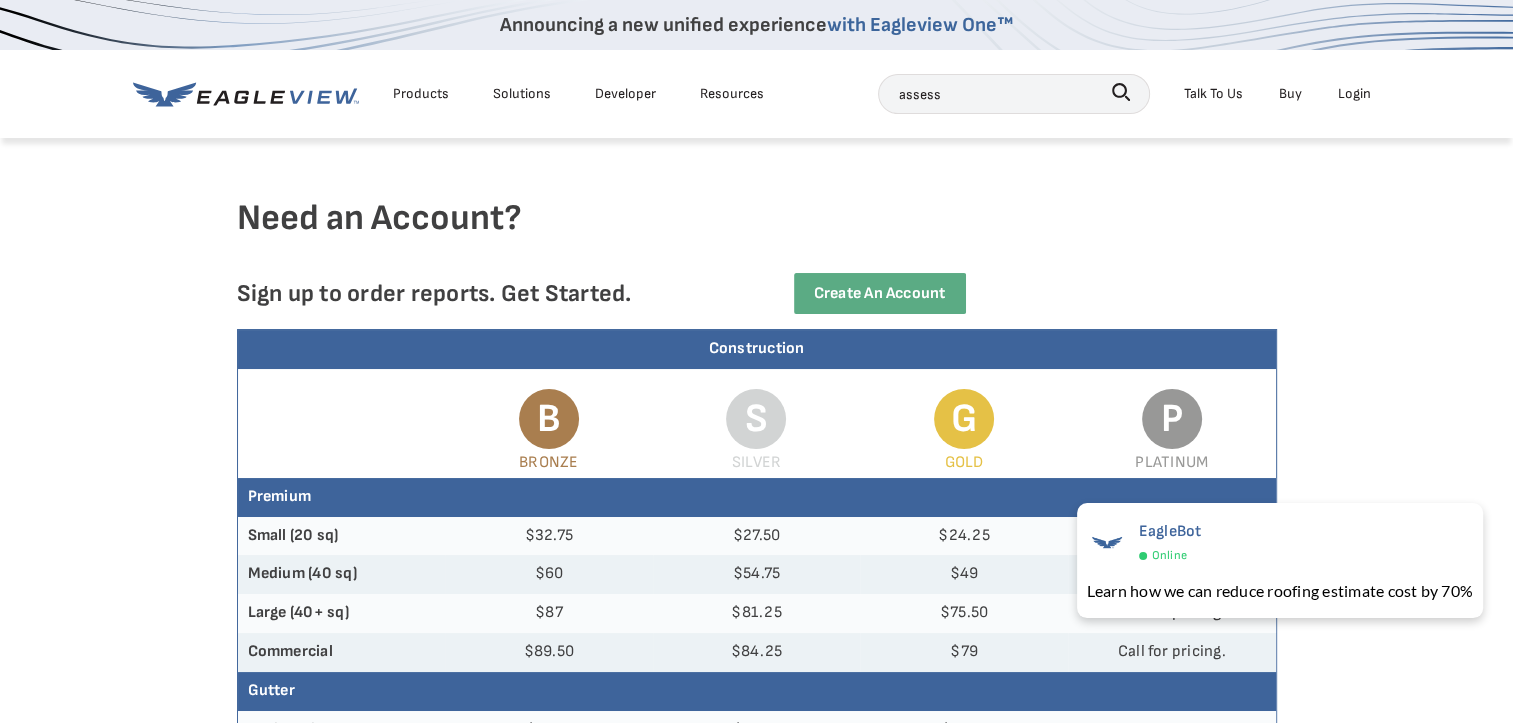 type on "assess" 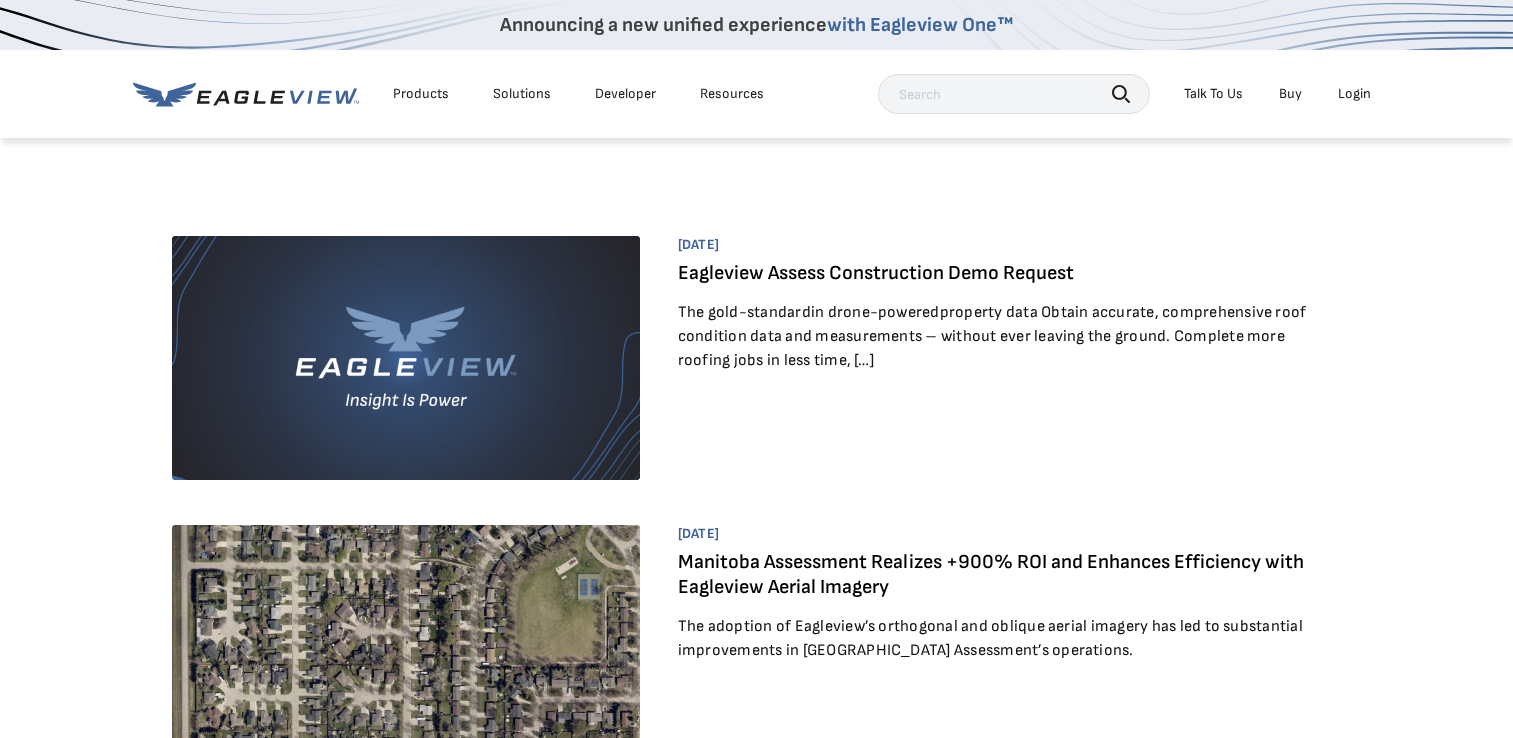 scroll, scrollTop: 0, scrollLeft: 0, axis: both 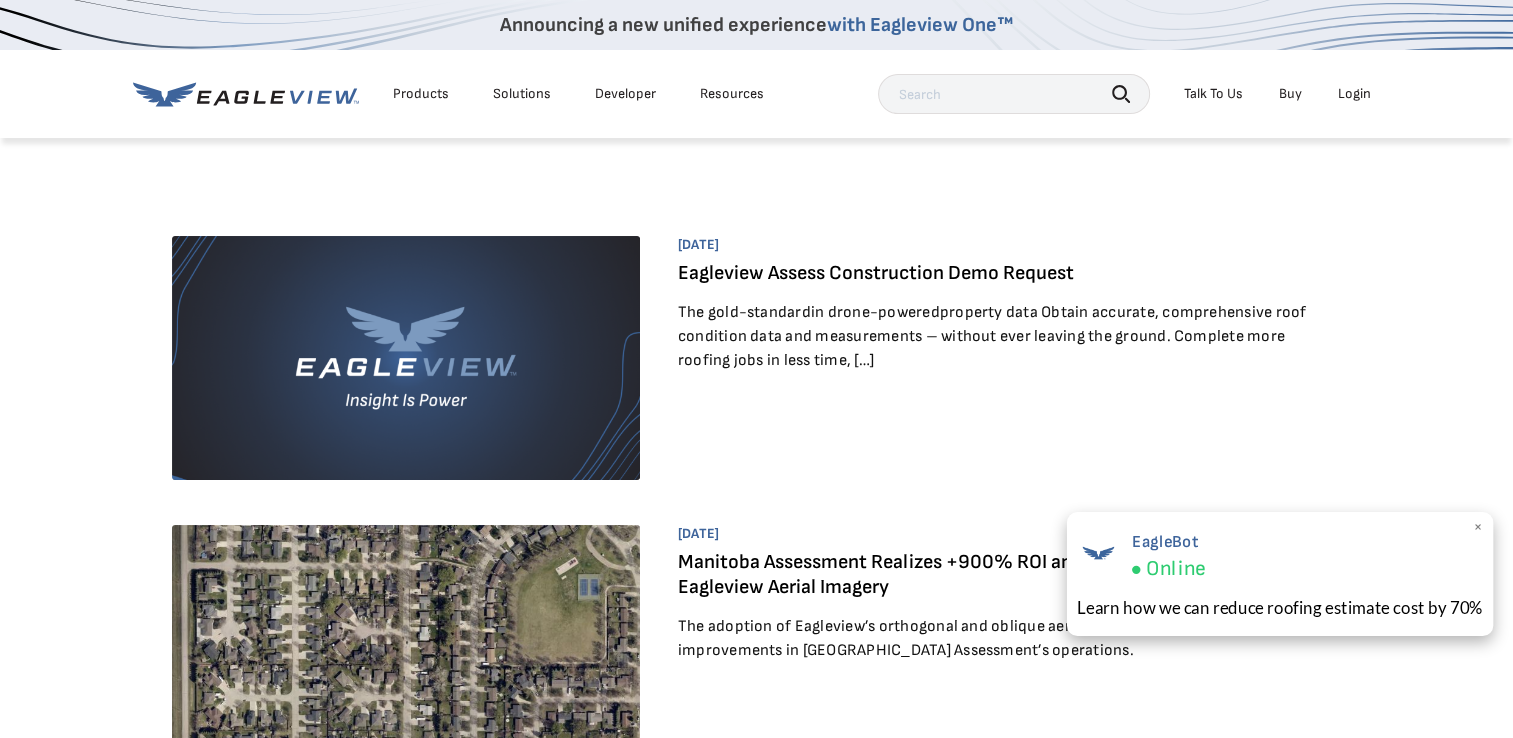 click on "EagleBot Online" at bounding box center [1280, 555] 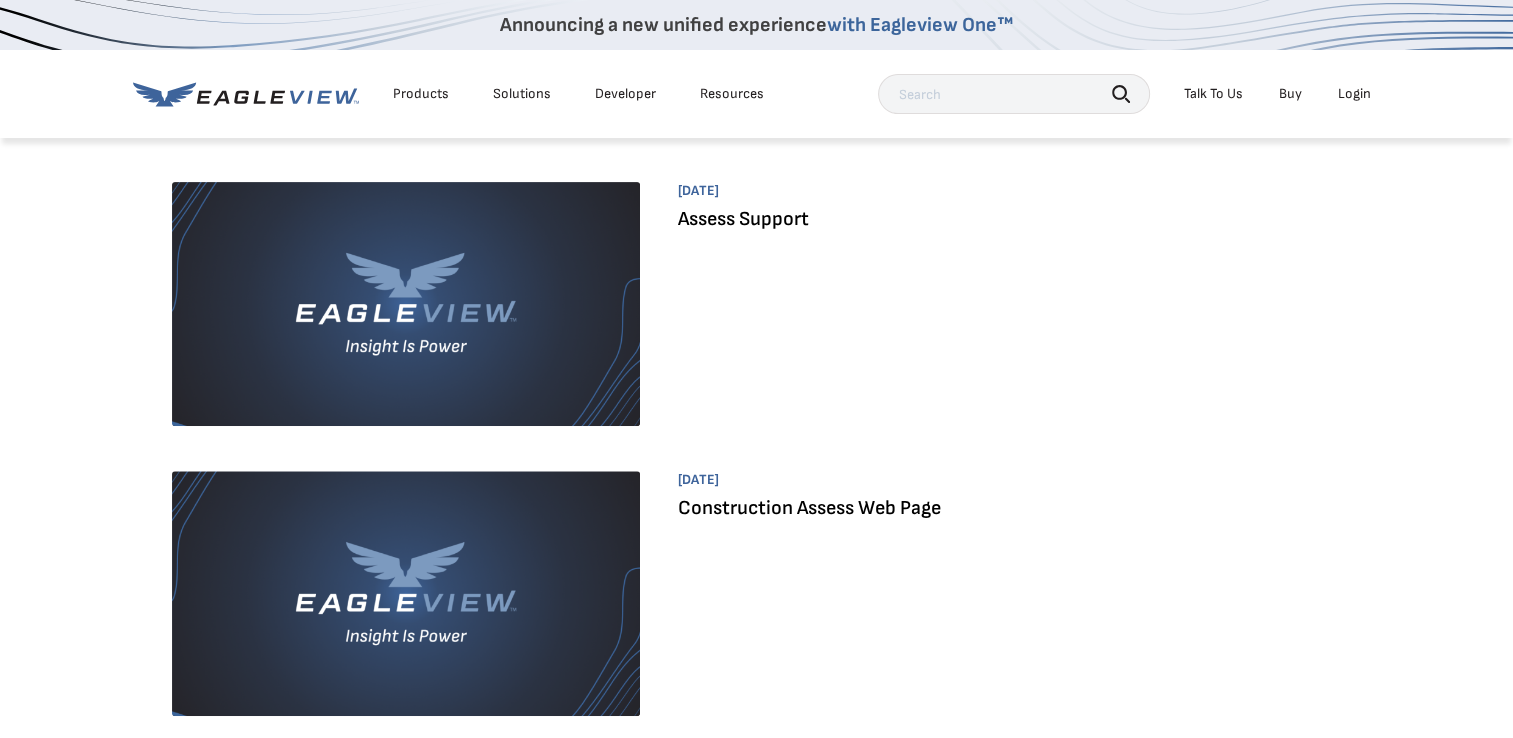 scroll, scrollTop: 0, scrollLeft: 0, axis: both 